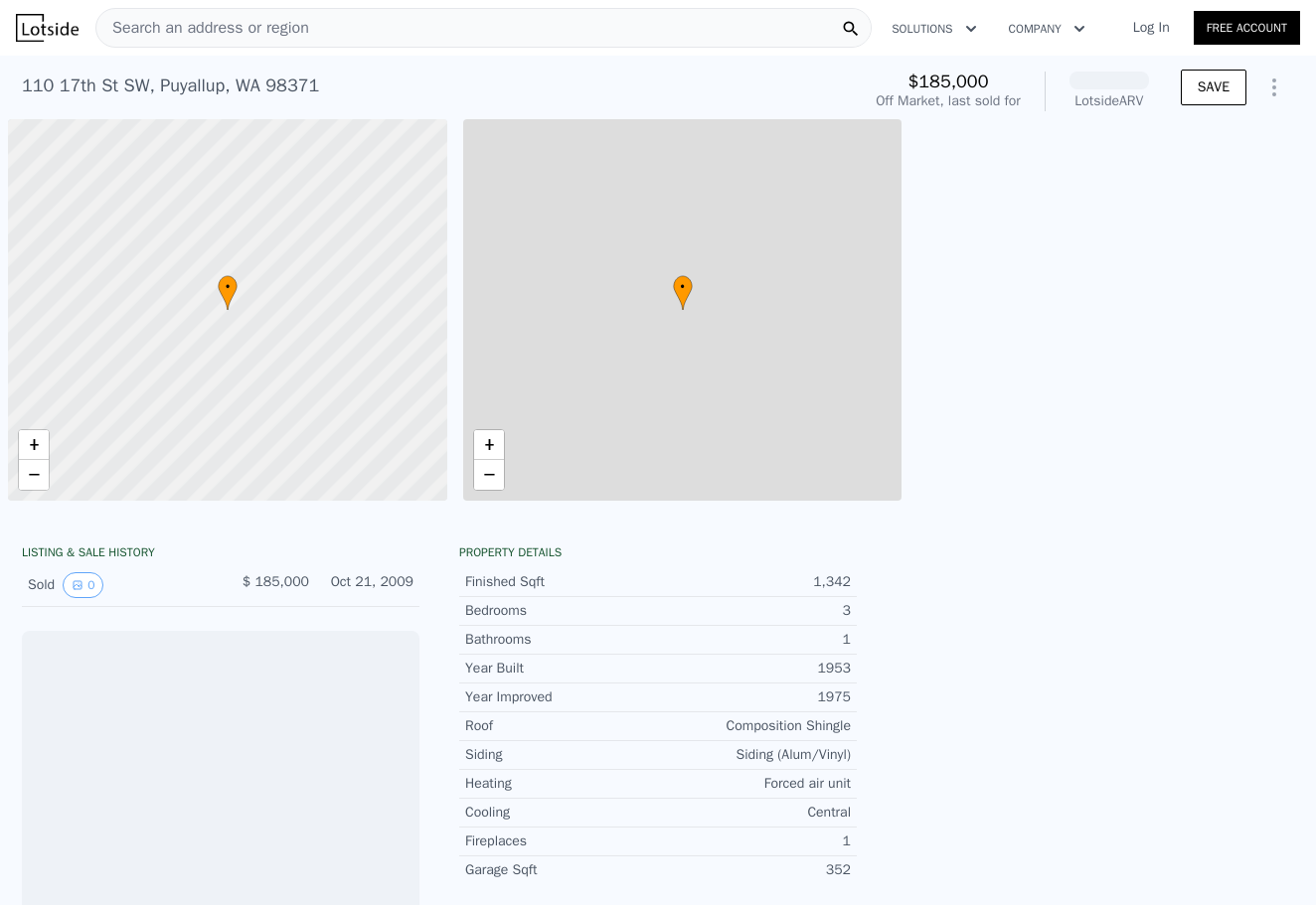 scroll, scrollTop: 0, scrollLeft: 0, axis: both 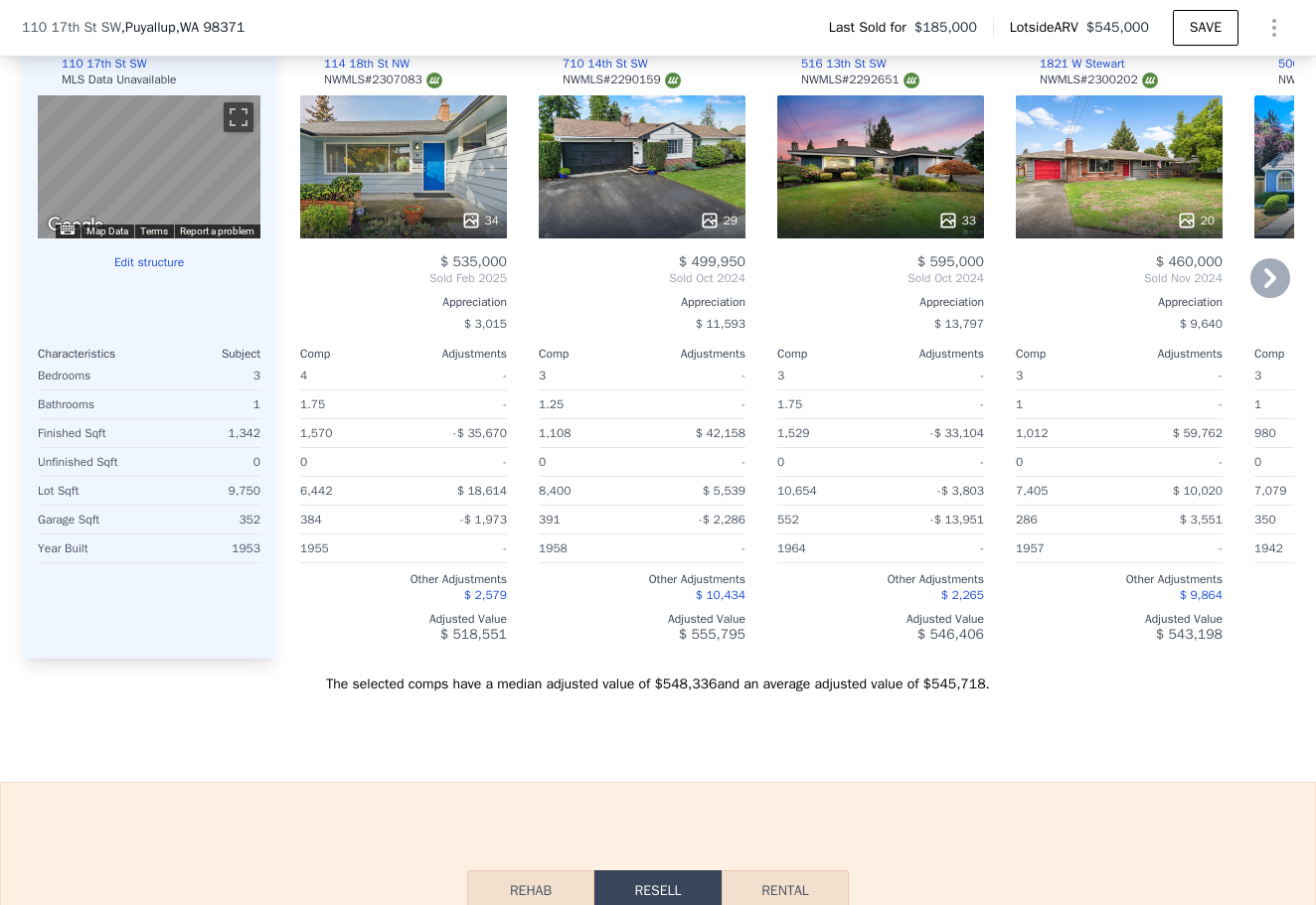 click on "33" at bounding box center [881, 167] 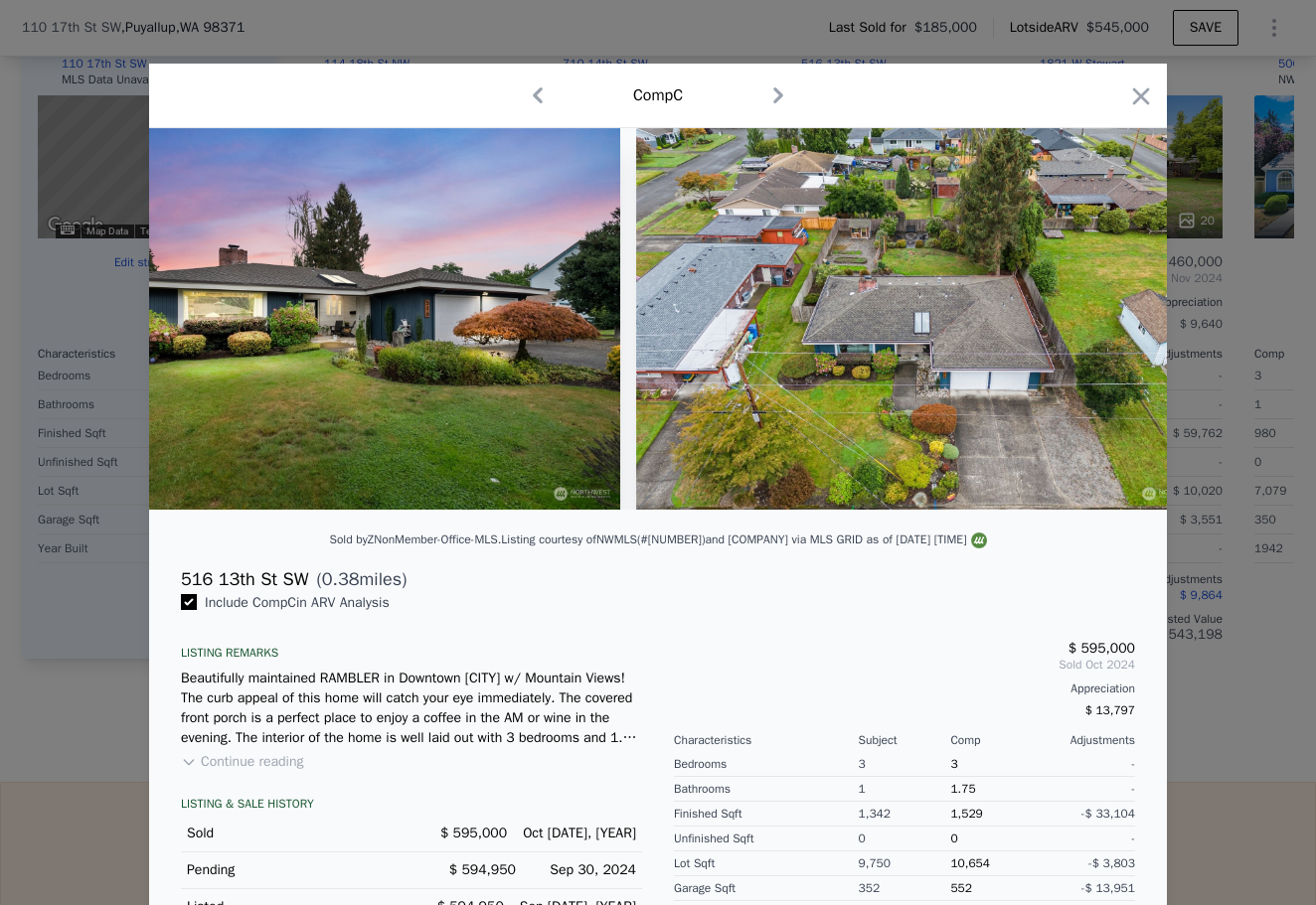 scroll, scrollTop: 0, scrollLeft: 101, axis: horizontal 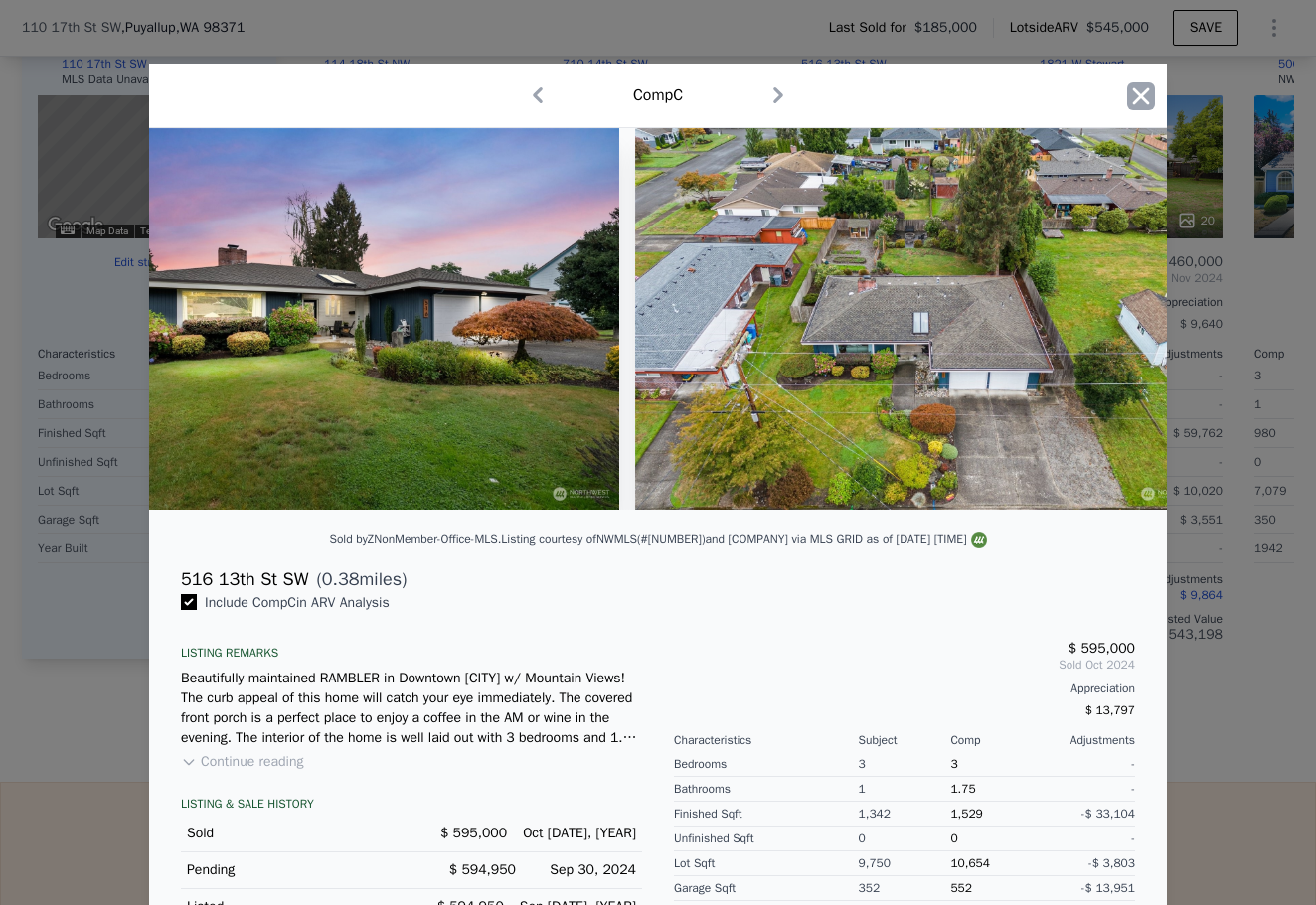 click 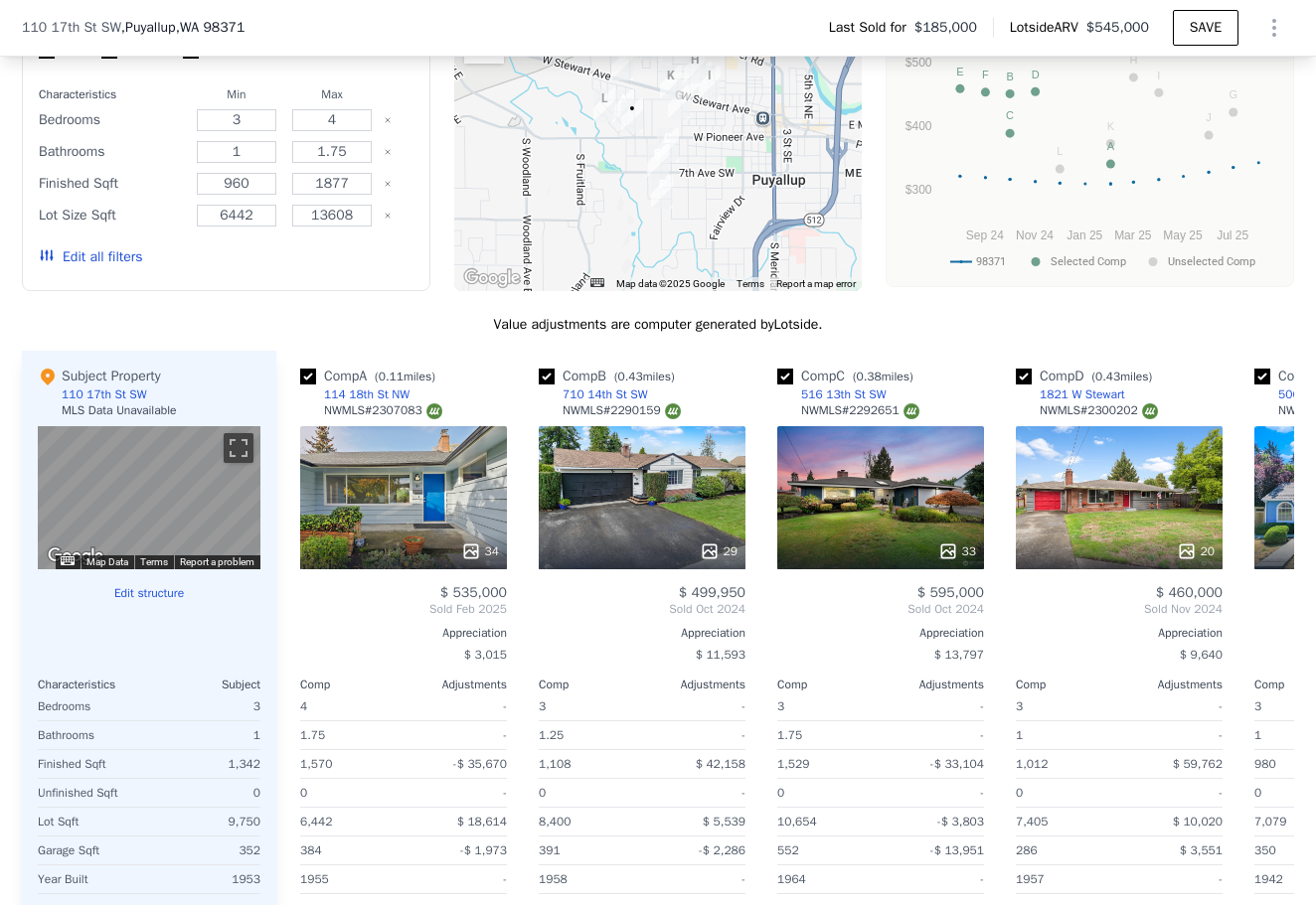 scroll, scrollTop: 1851, scrollLeft: 0, axis: vertical 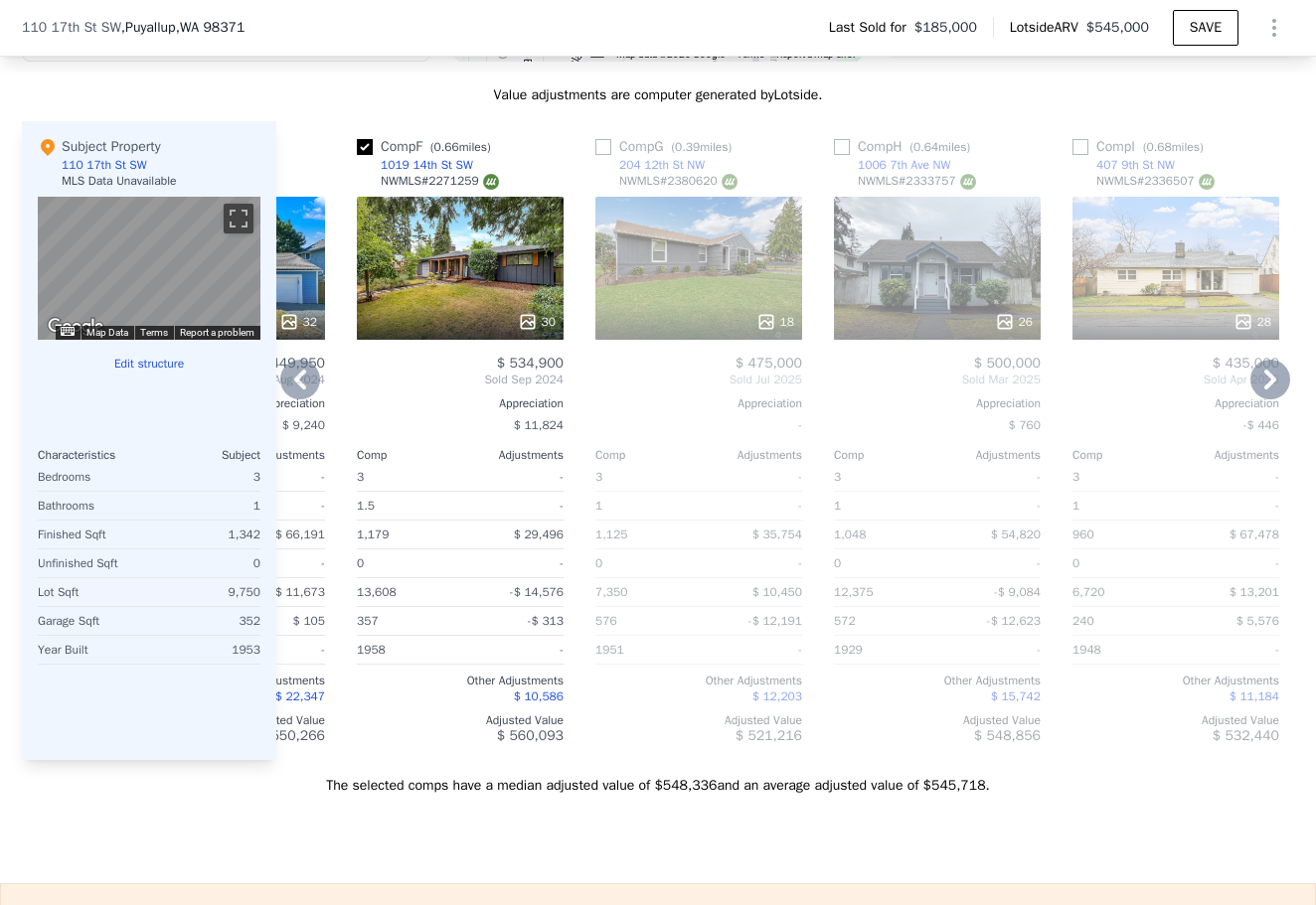 click on "30" at bounding box center [460, 268] 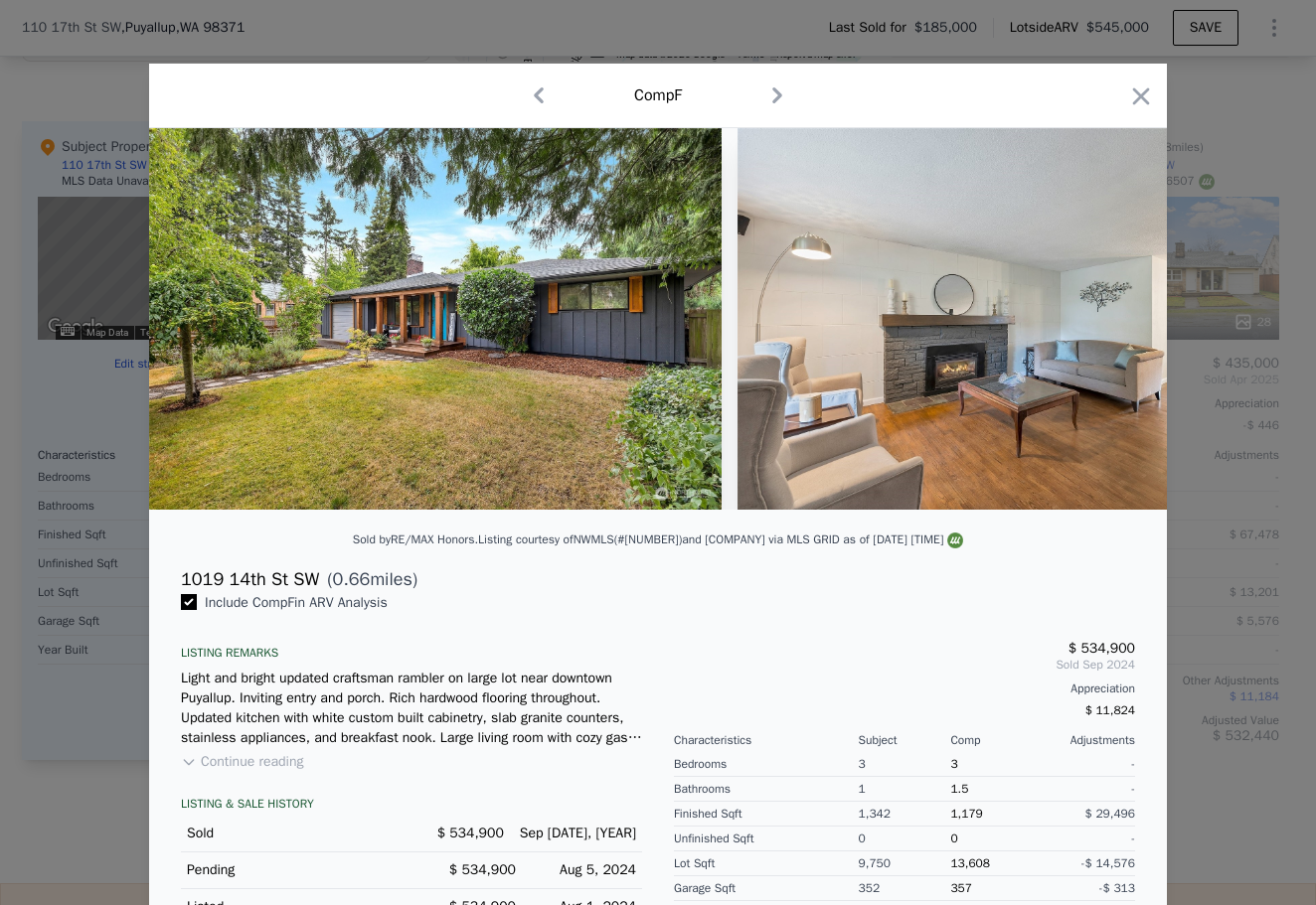 scroll, scrollTop: 0, scrollLeft: 0, axis: both 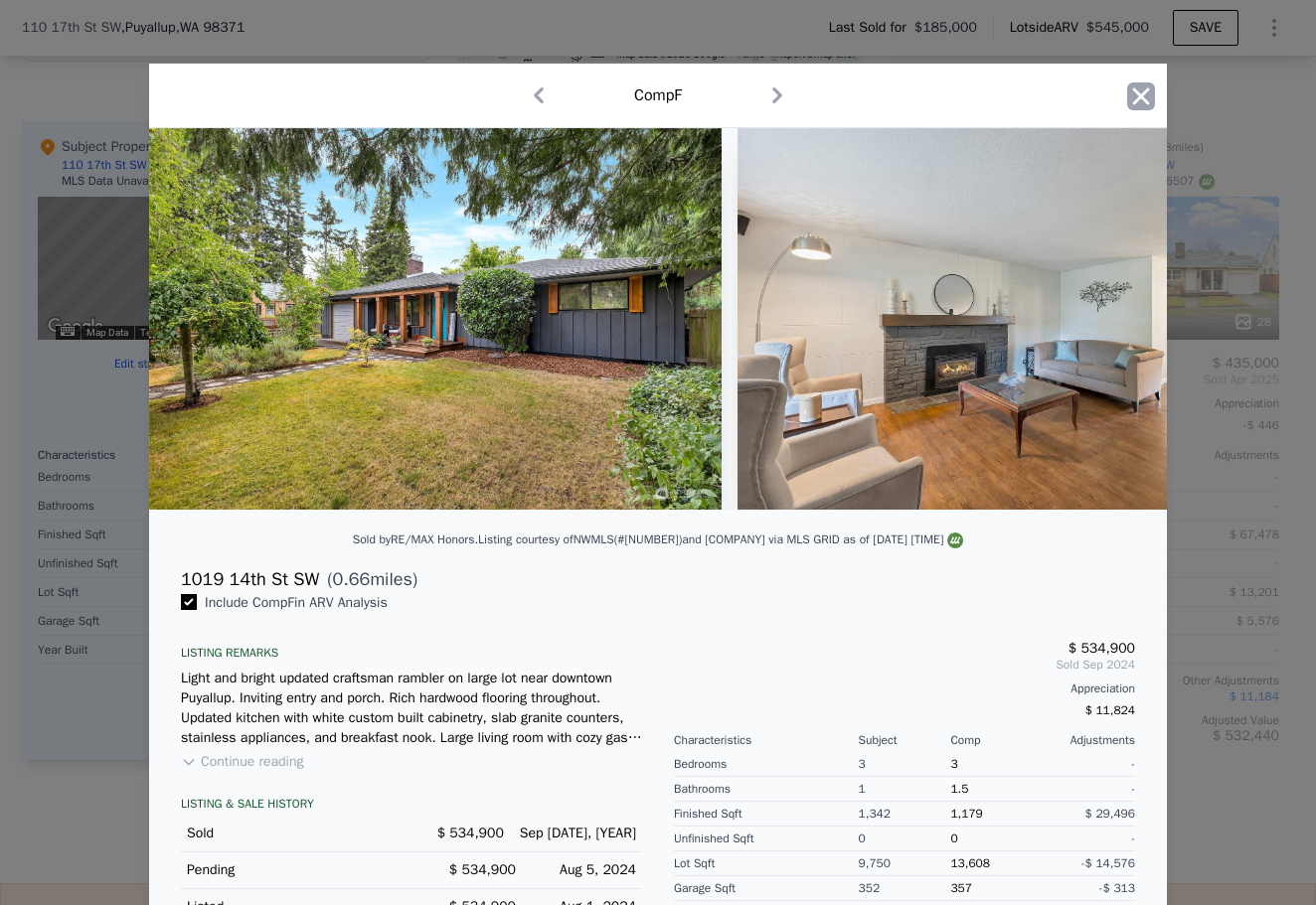 click 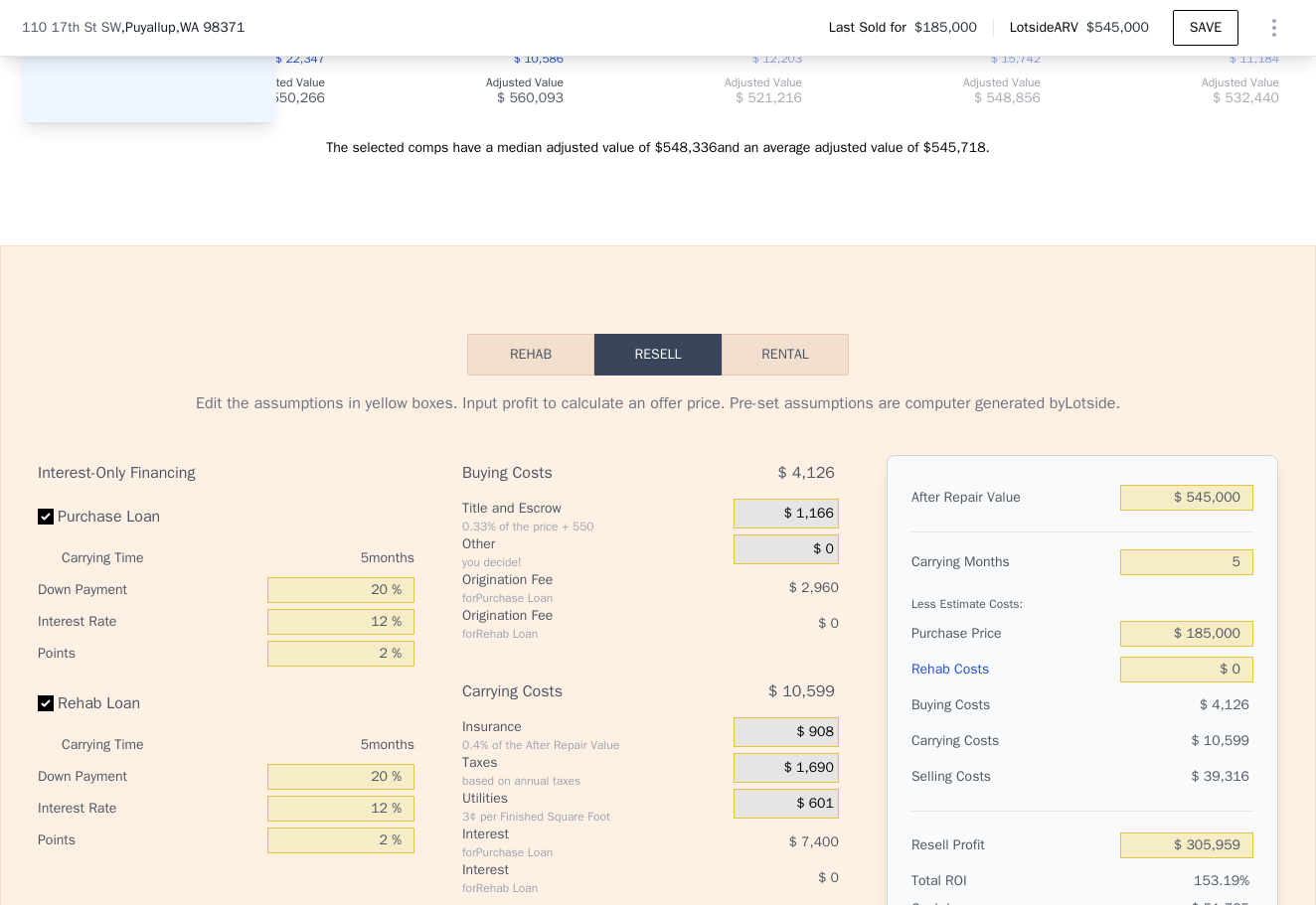 scroll, scrollTop: 2758, scrollLeft: 0, axis: vertical 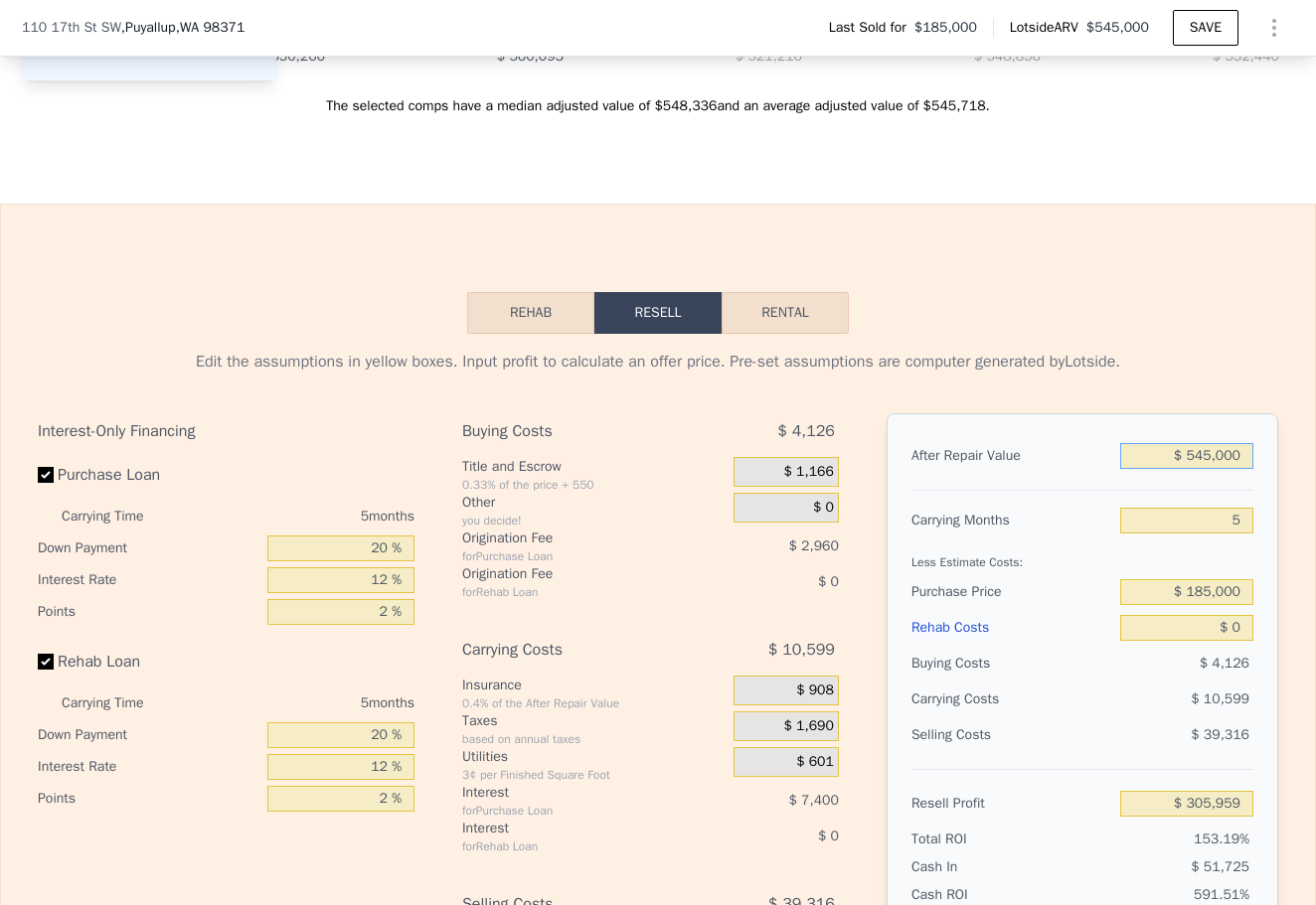 click on "$ 545,000" at bounding box center (1187, 456) 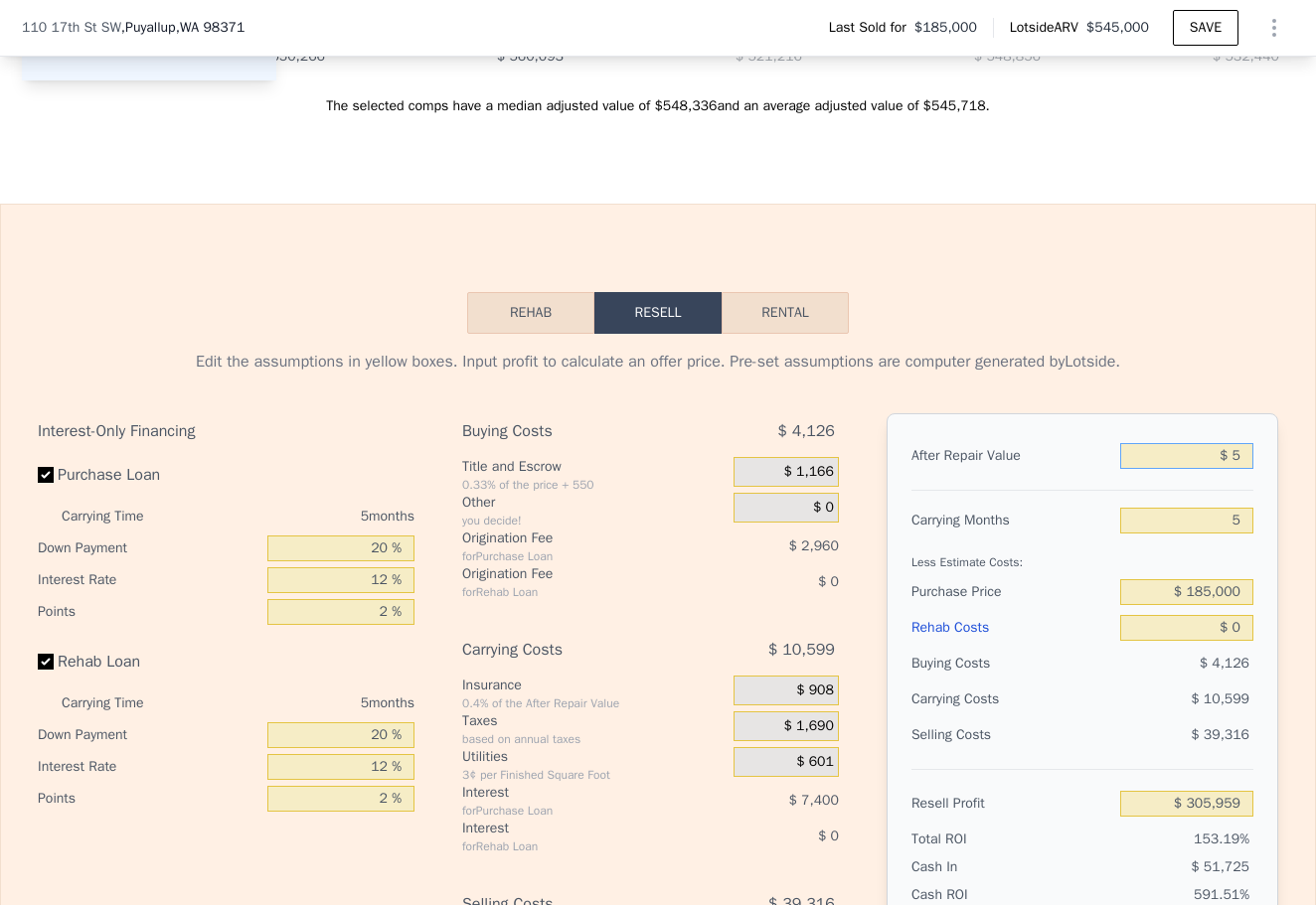 type on "-$ 199,362" 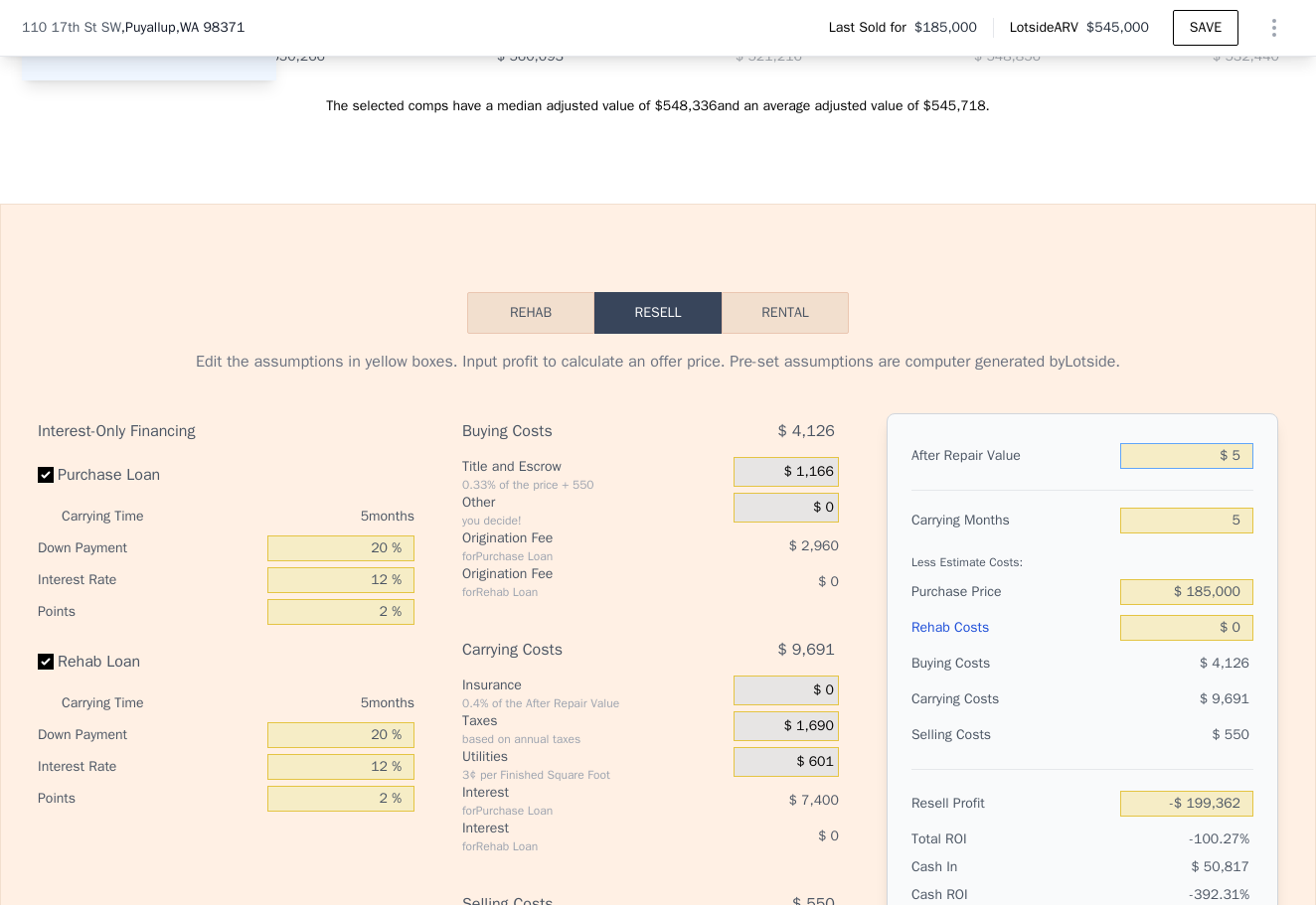 type on "$ 53" 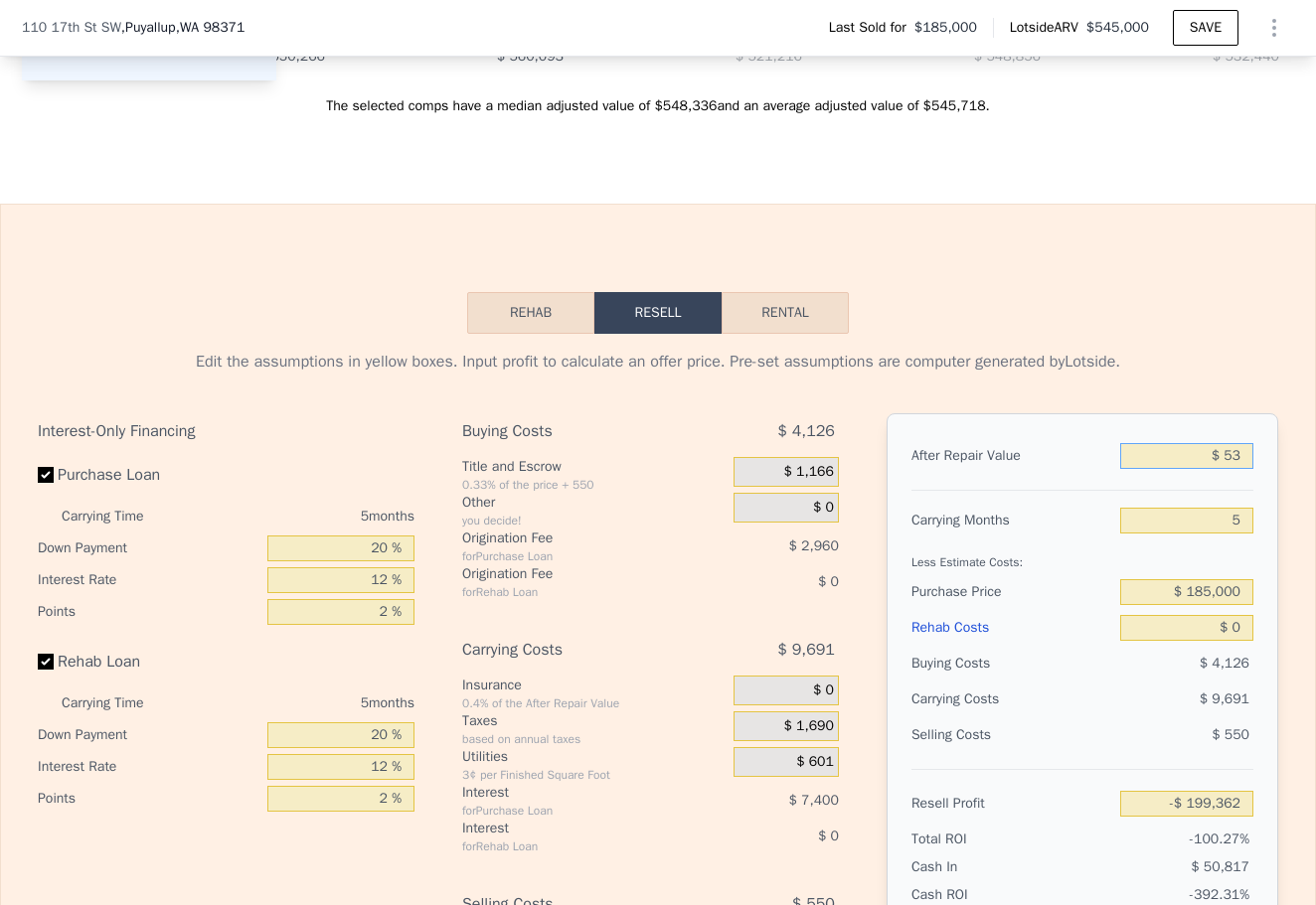 type on "-$ 199,317" 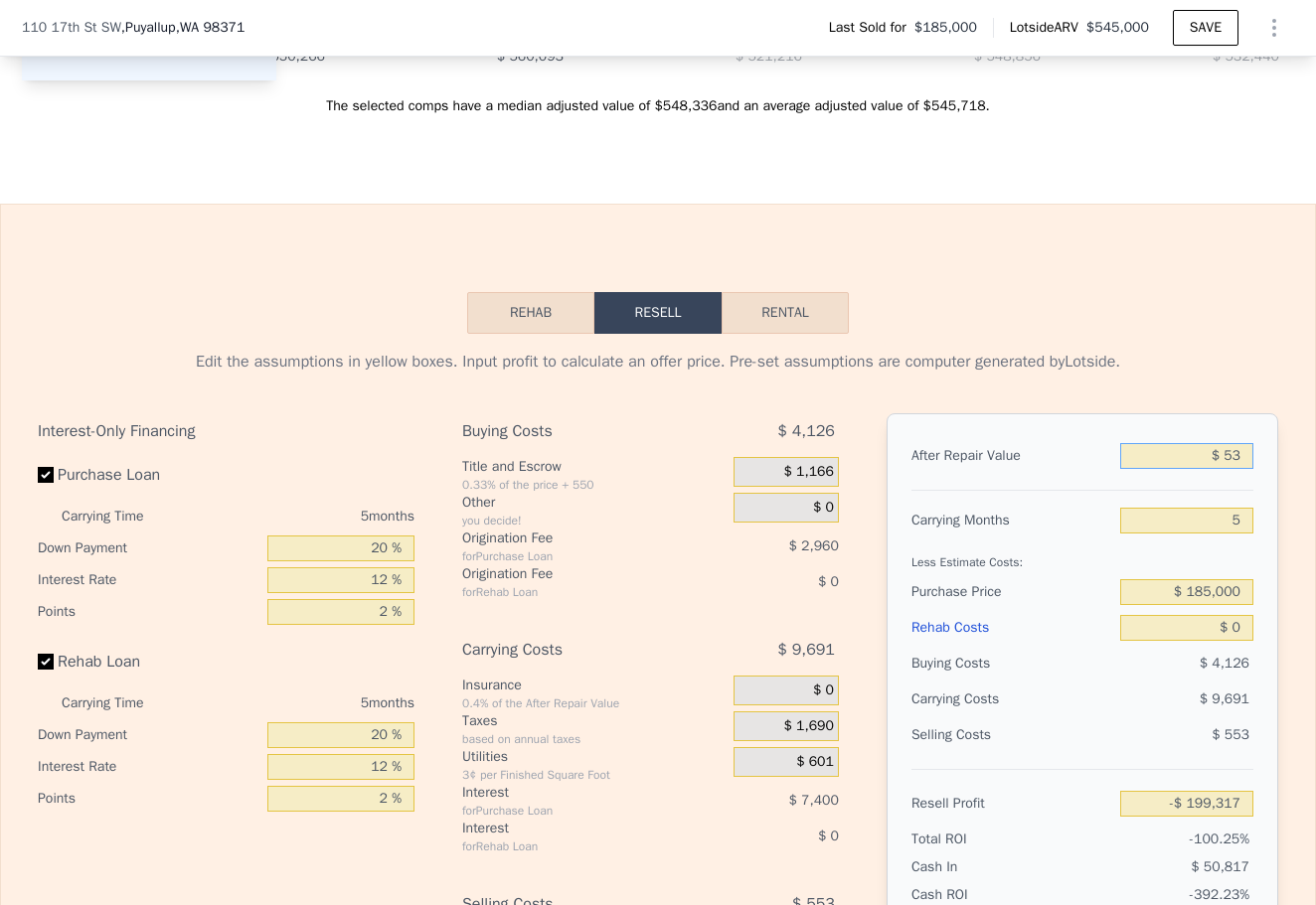 type on "$ 530" 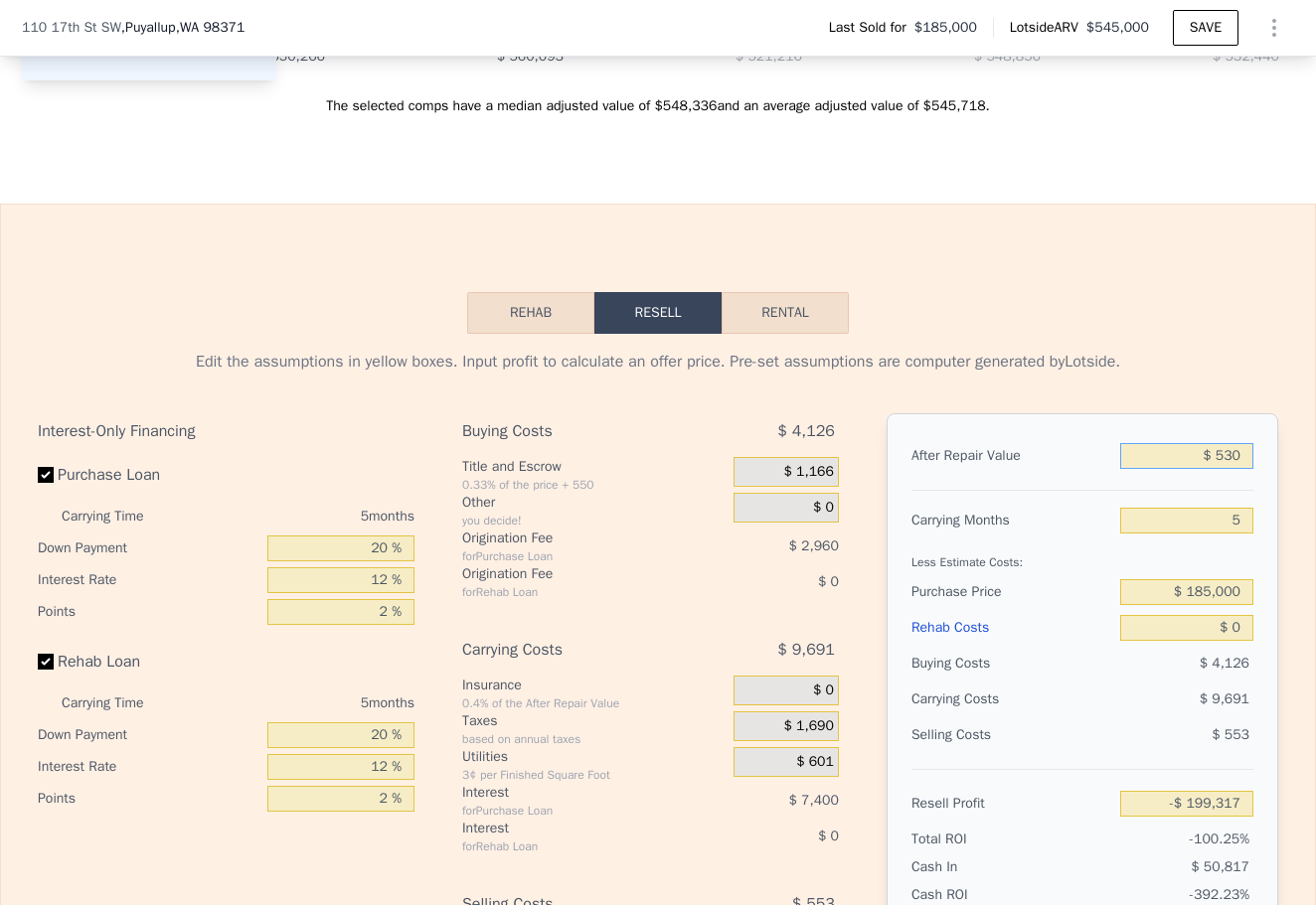 type on "-$ 198,875" 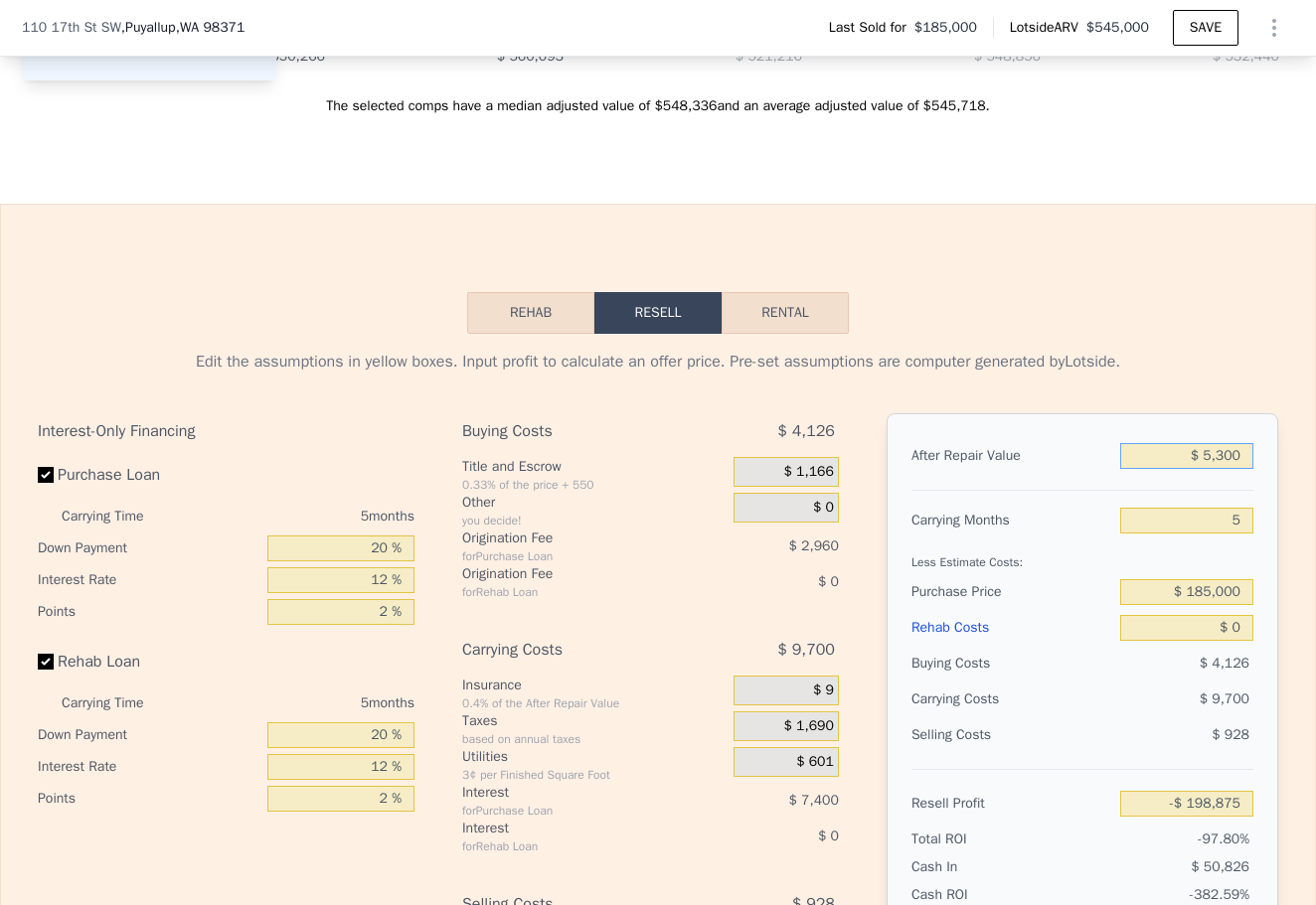 type on "$ 53,000" 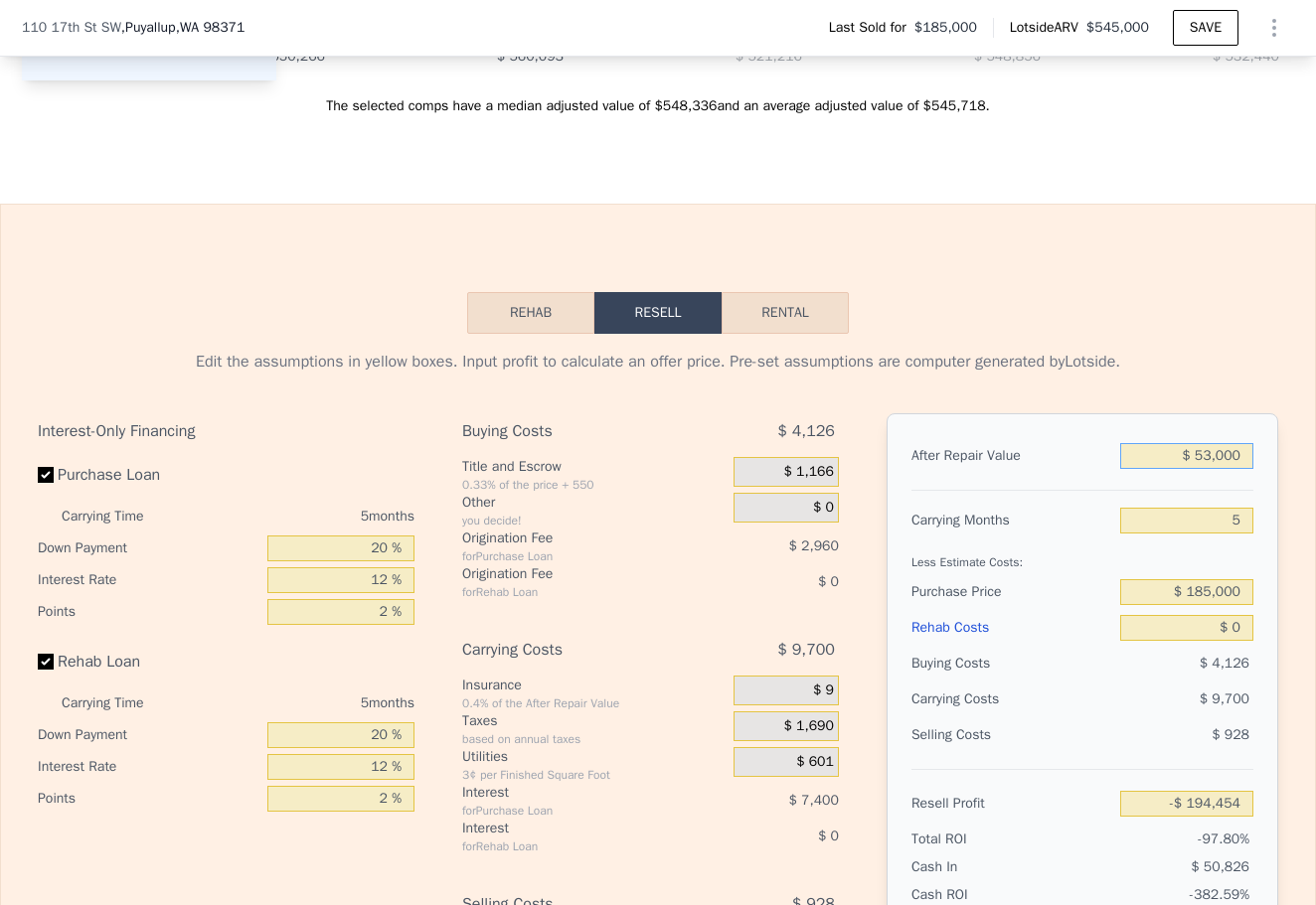 type on "$ 530,000" 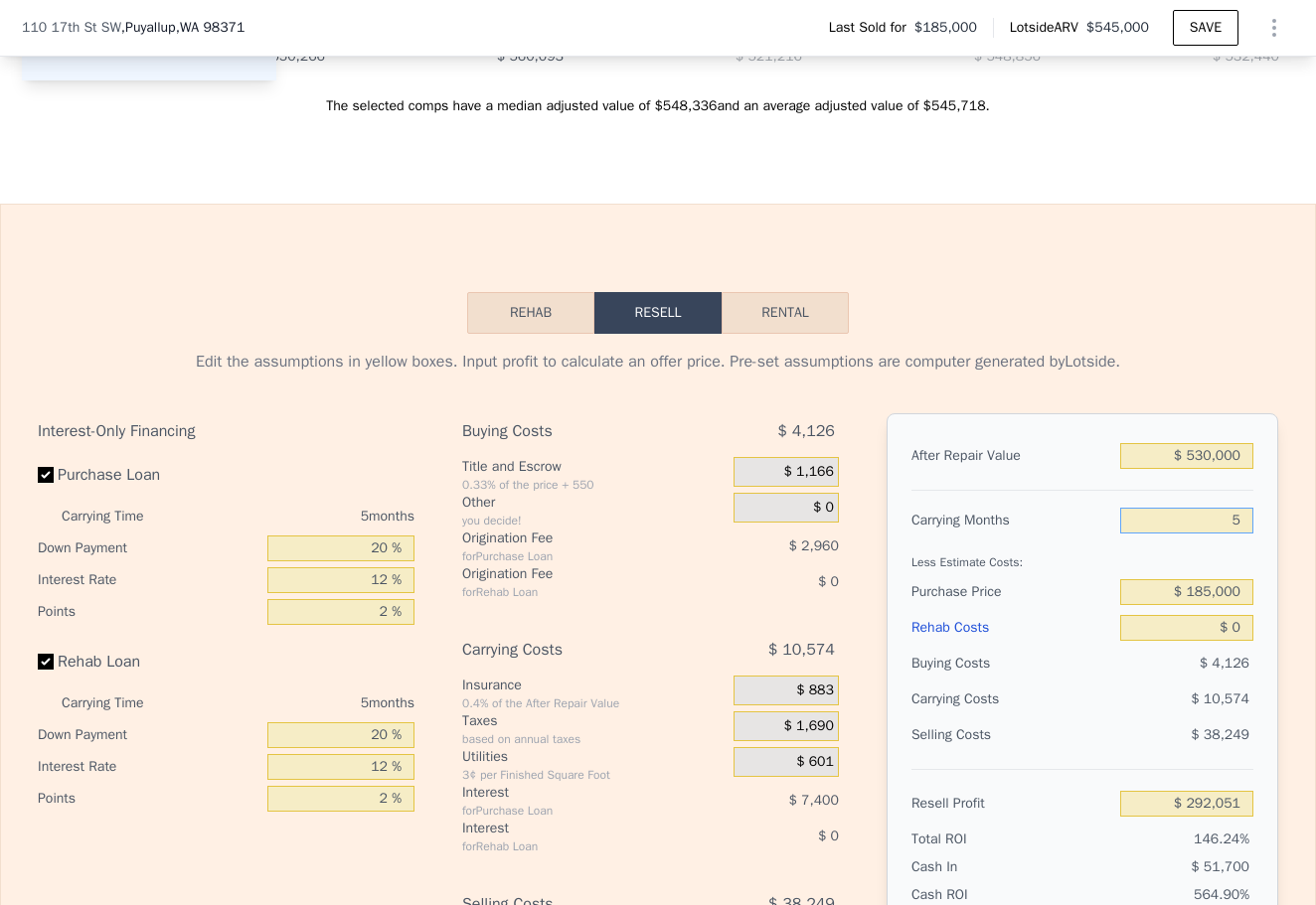 type on "3" 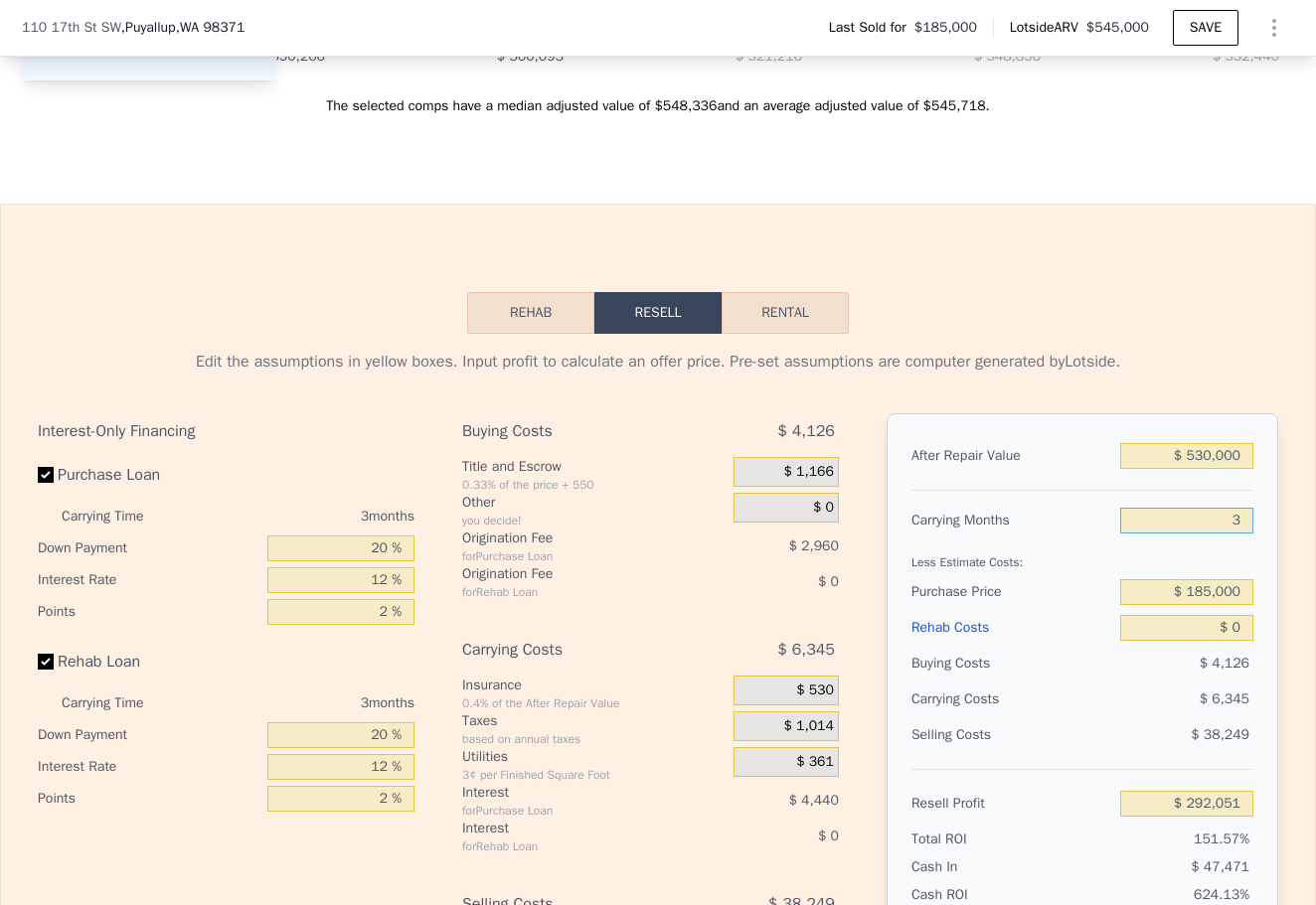 type on "$ 296,280" 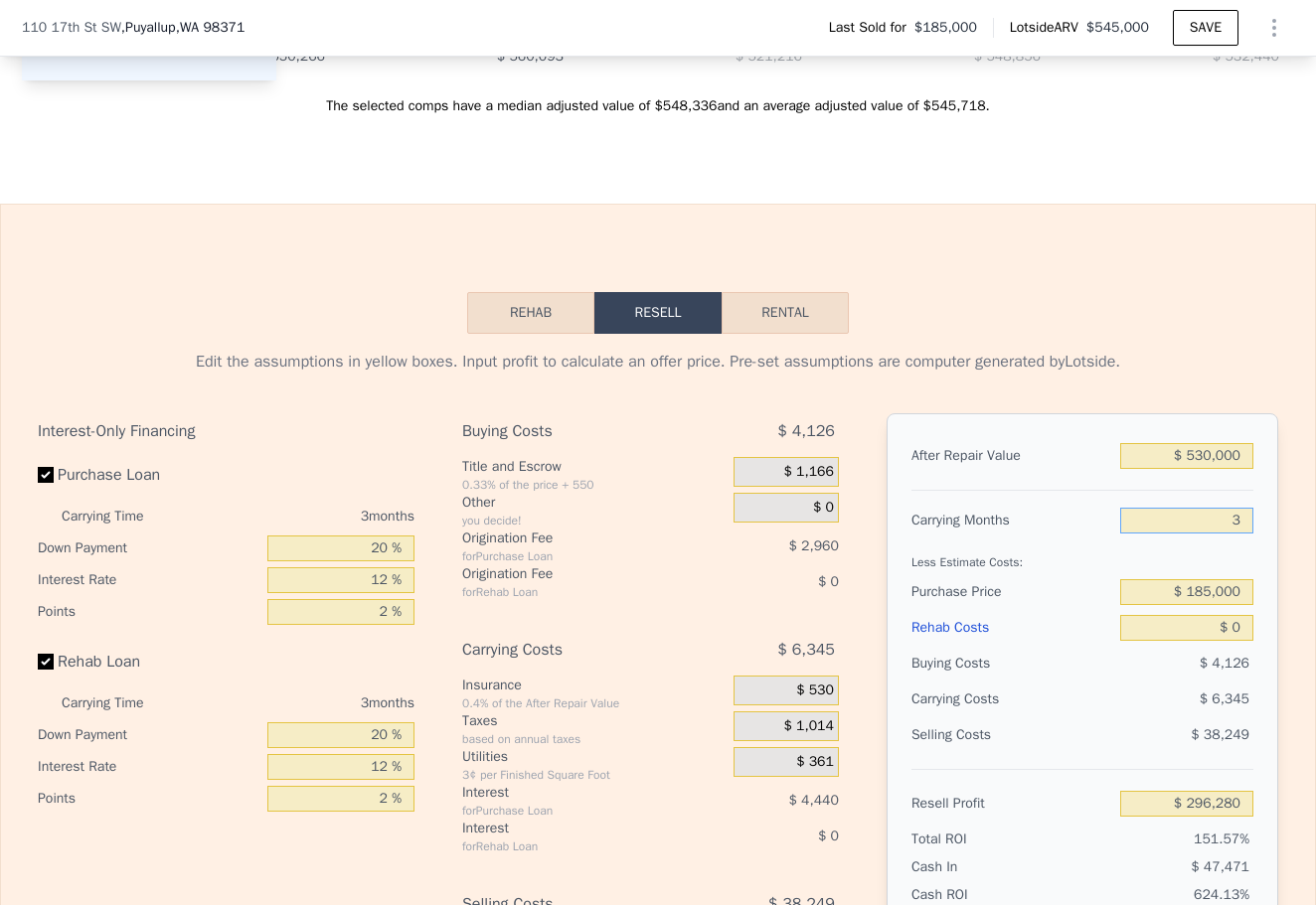 type on "3" 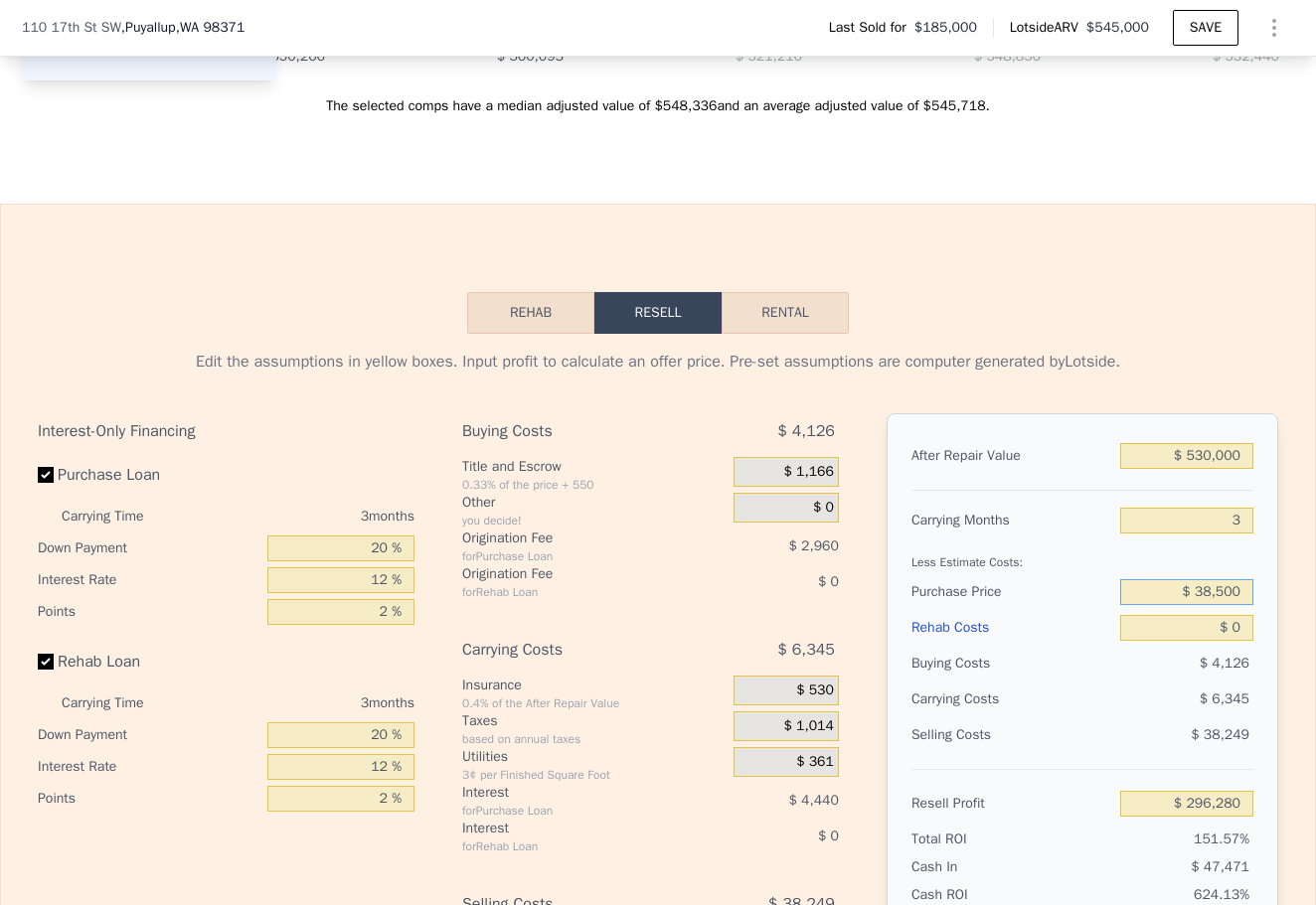 type on "$ 385,000" 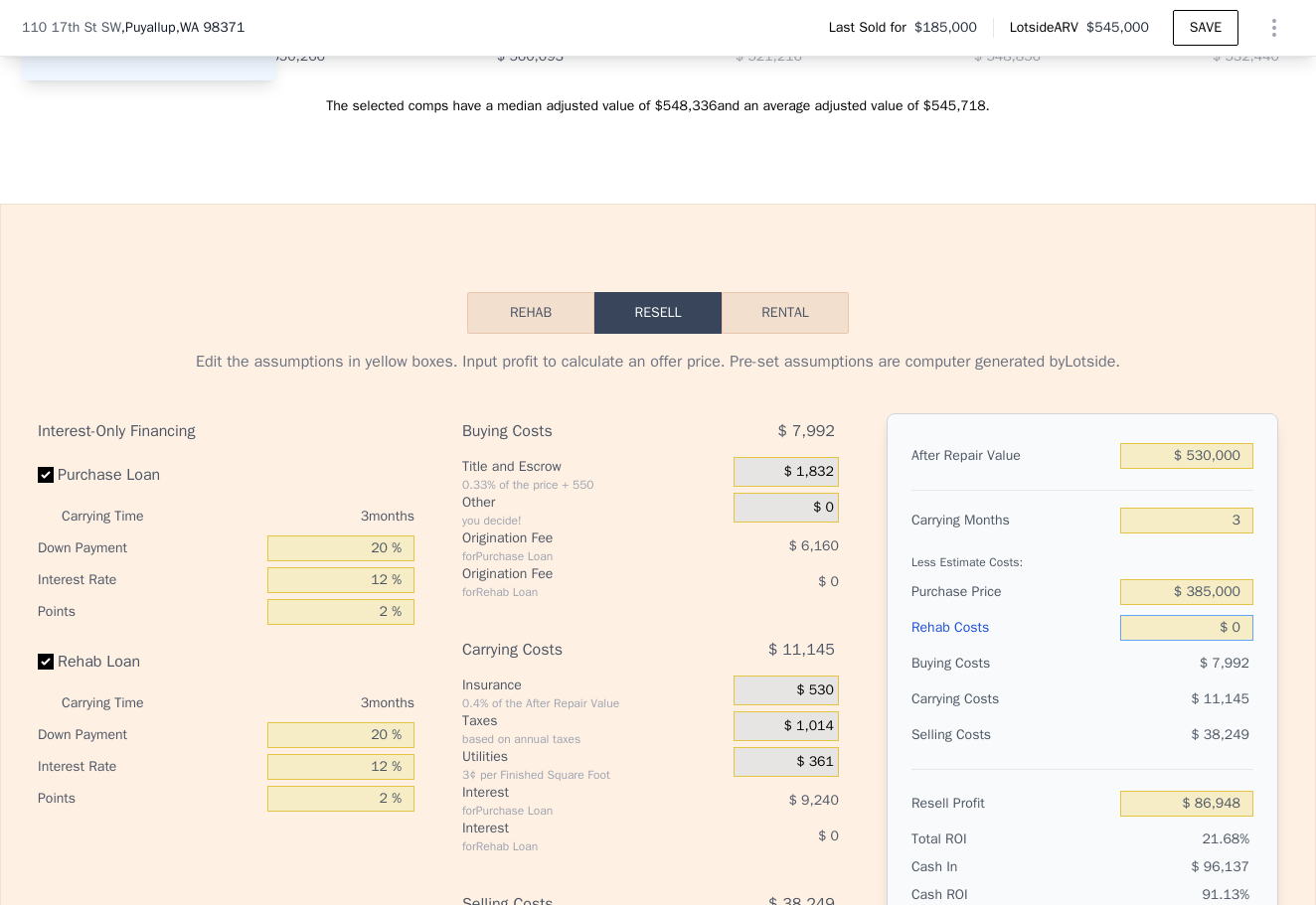 type on "$ 87,614" 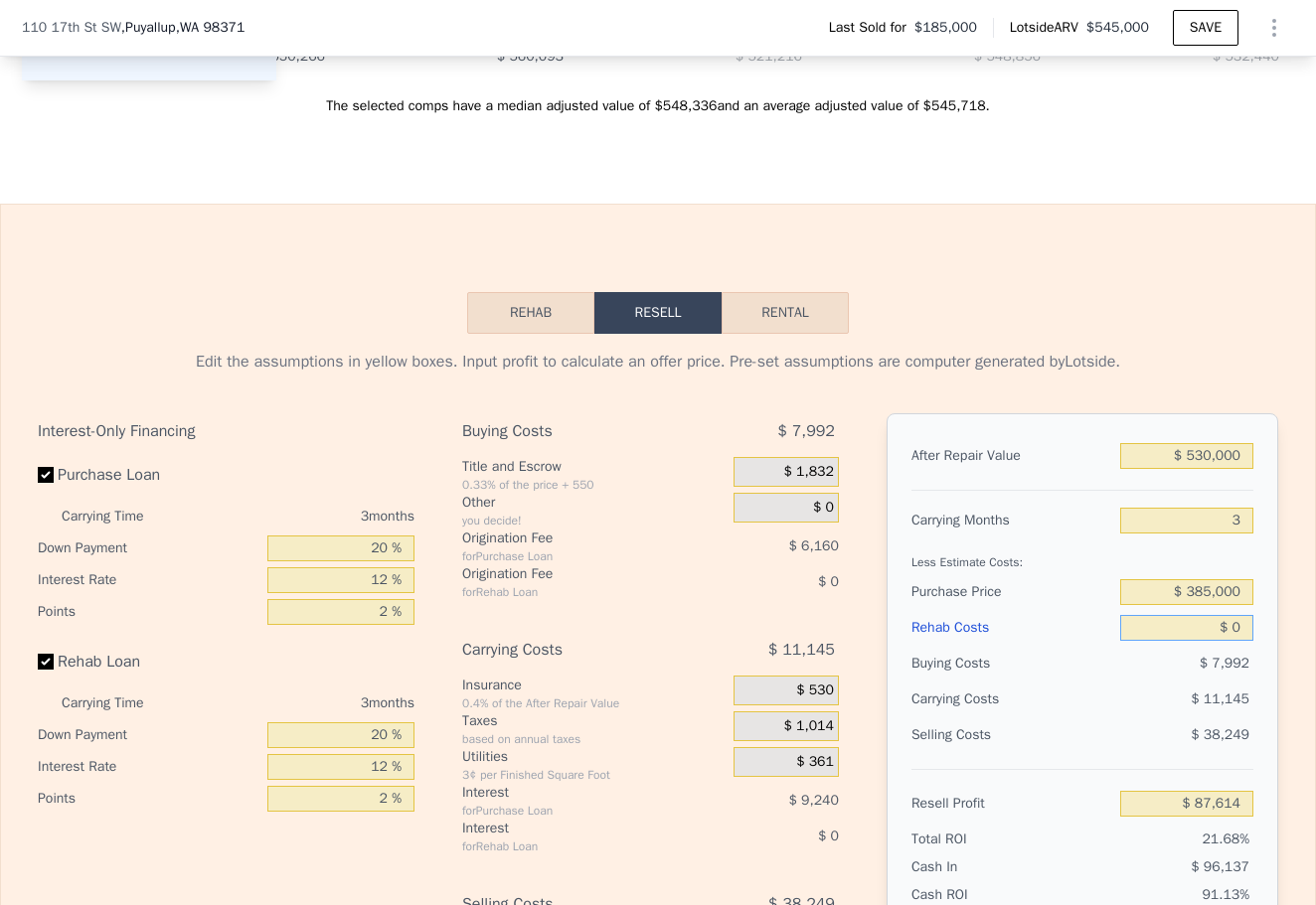 type on "$ 5" 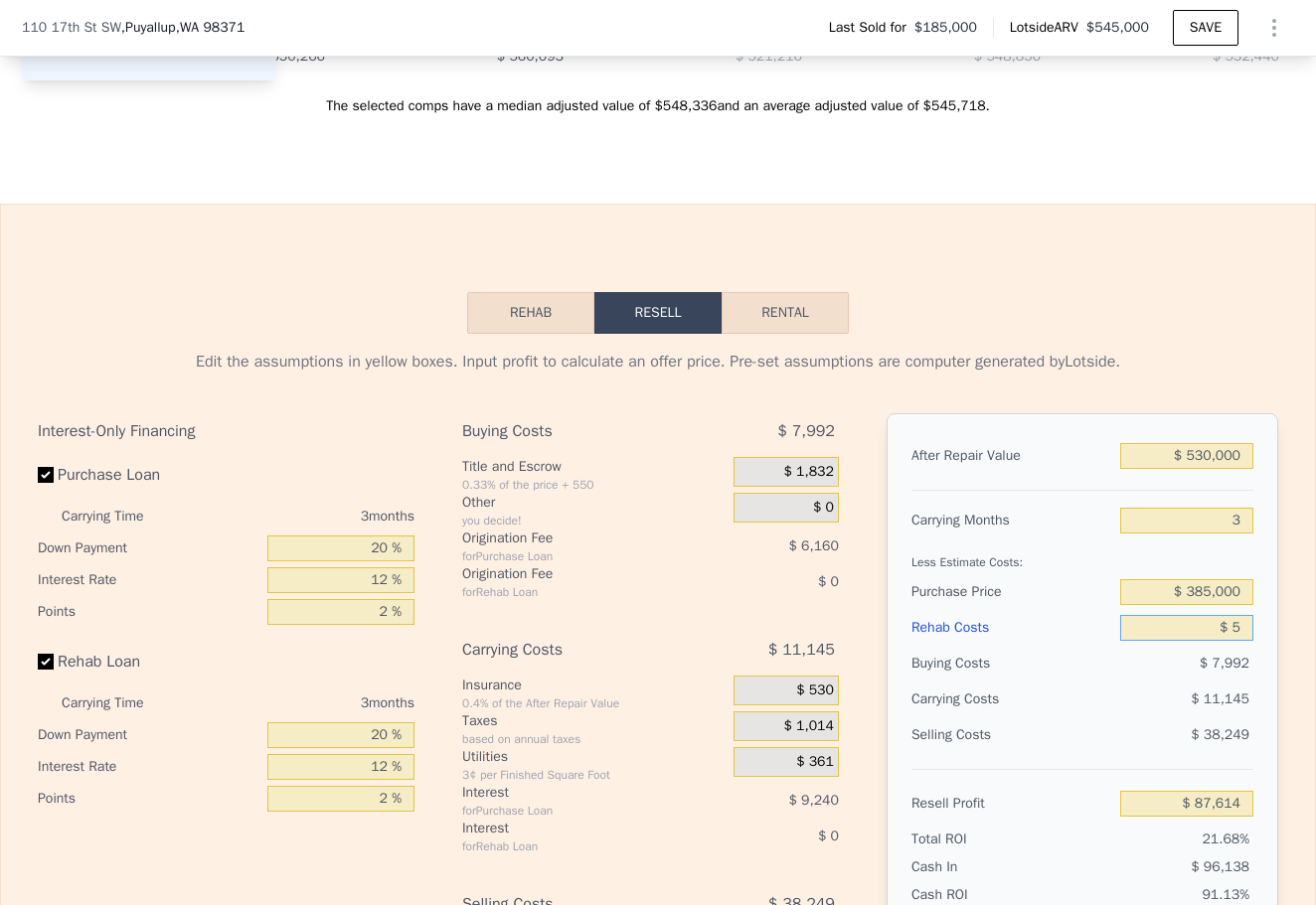 type on "$ 87,609" 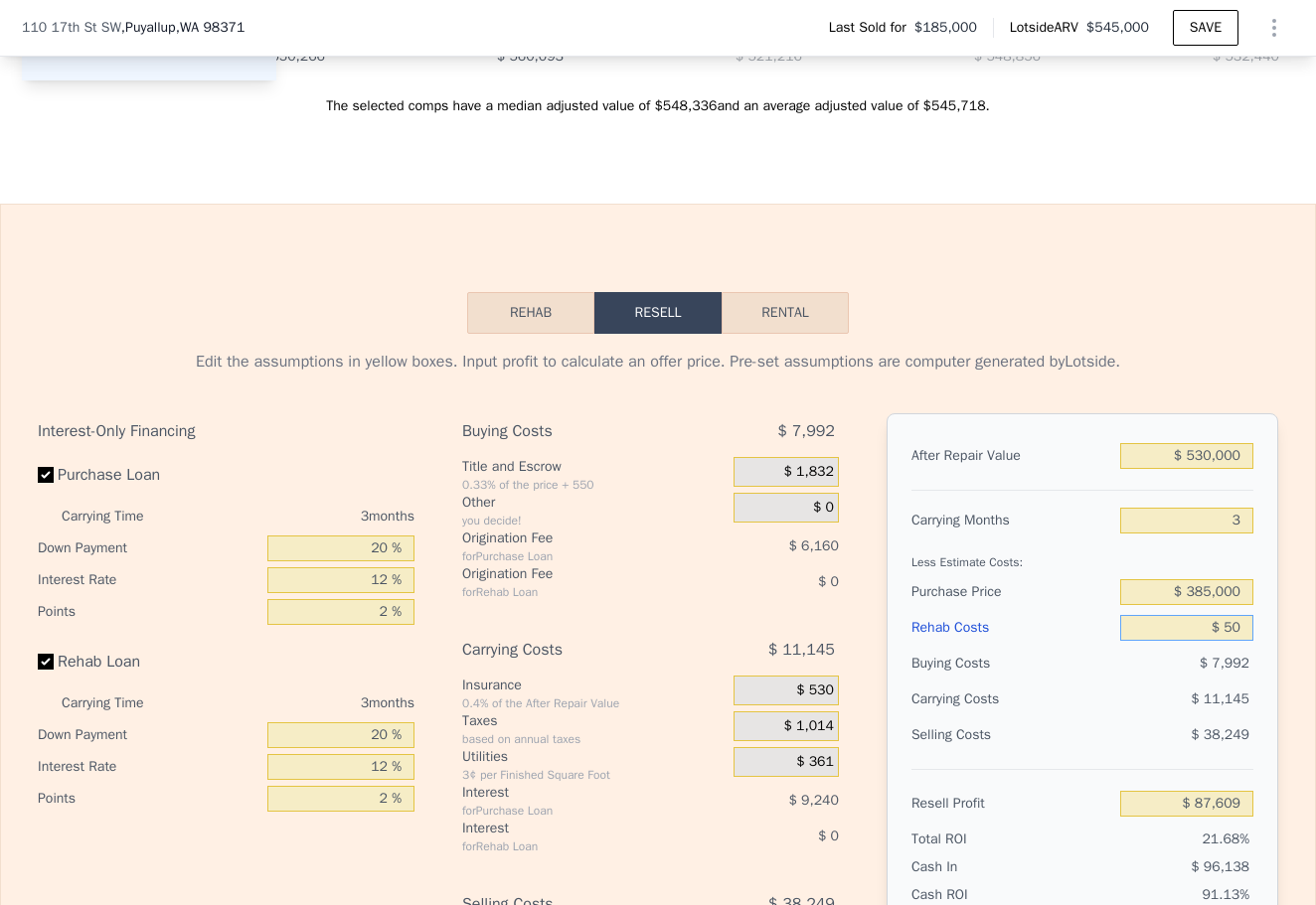 type on "$ 500" 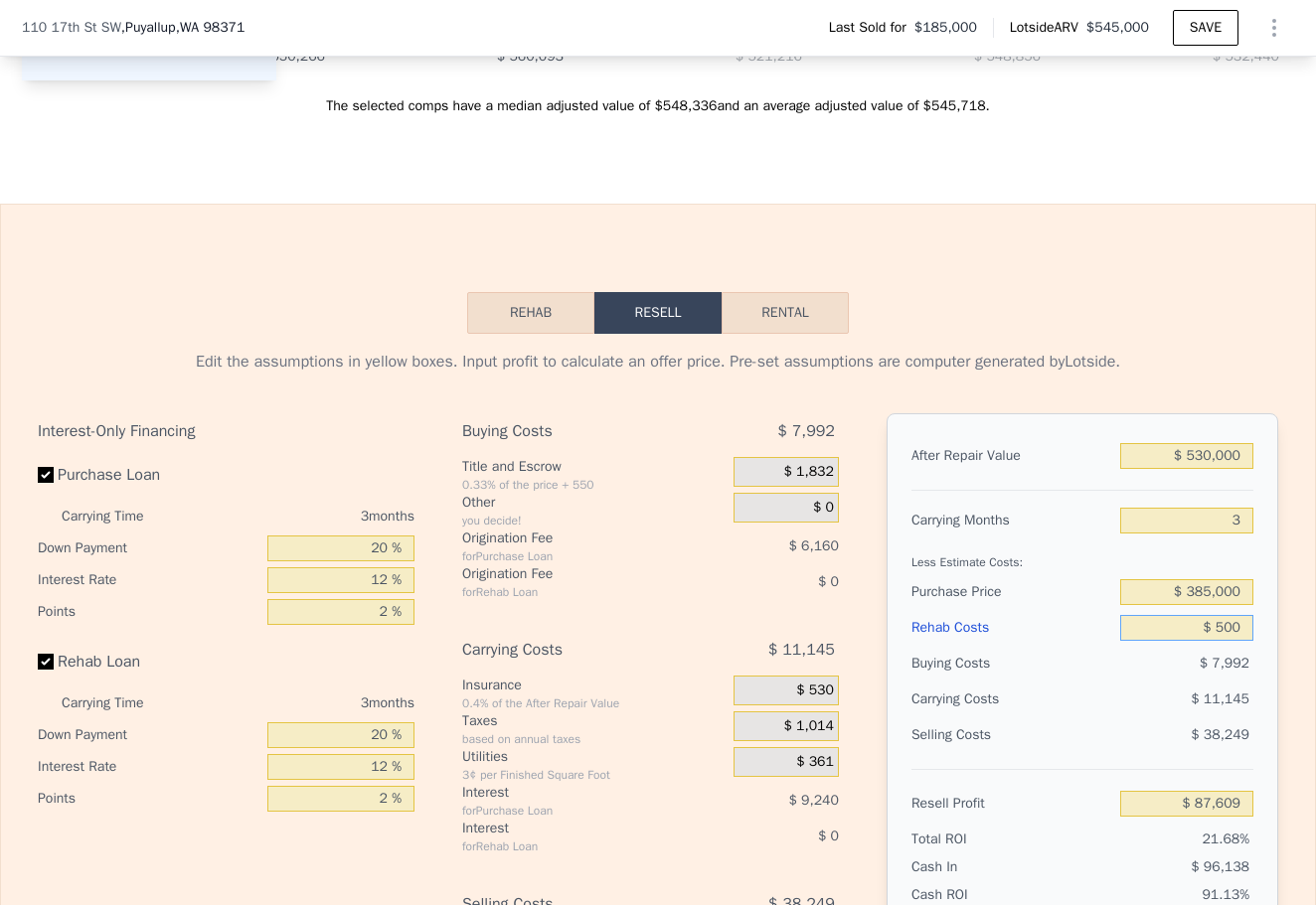 type on "$ 87,094" 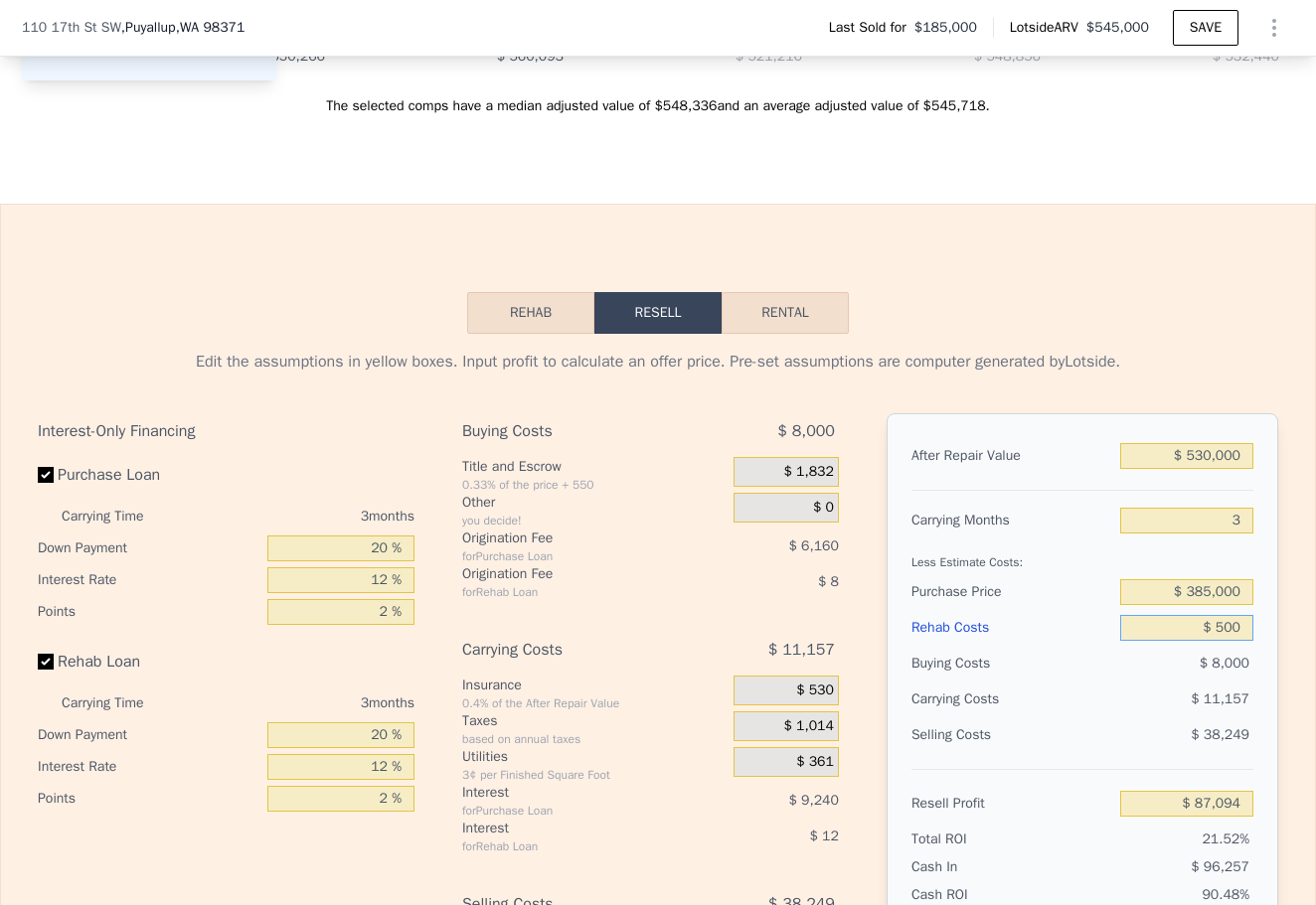type on "$ 5,000" 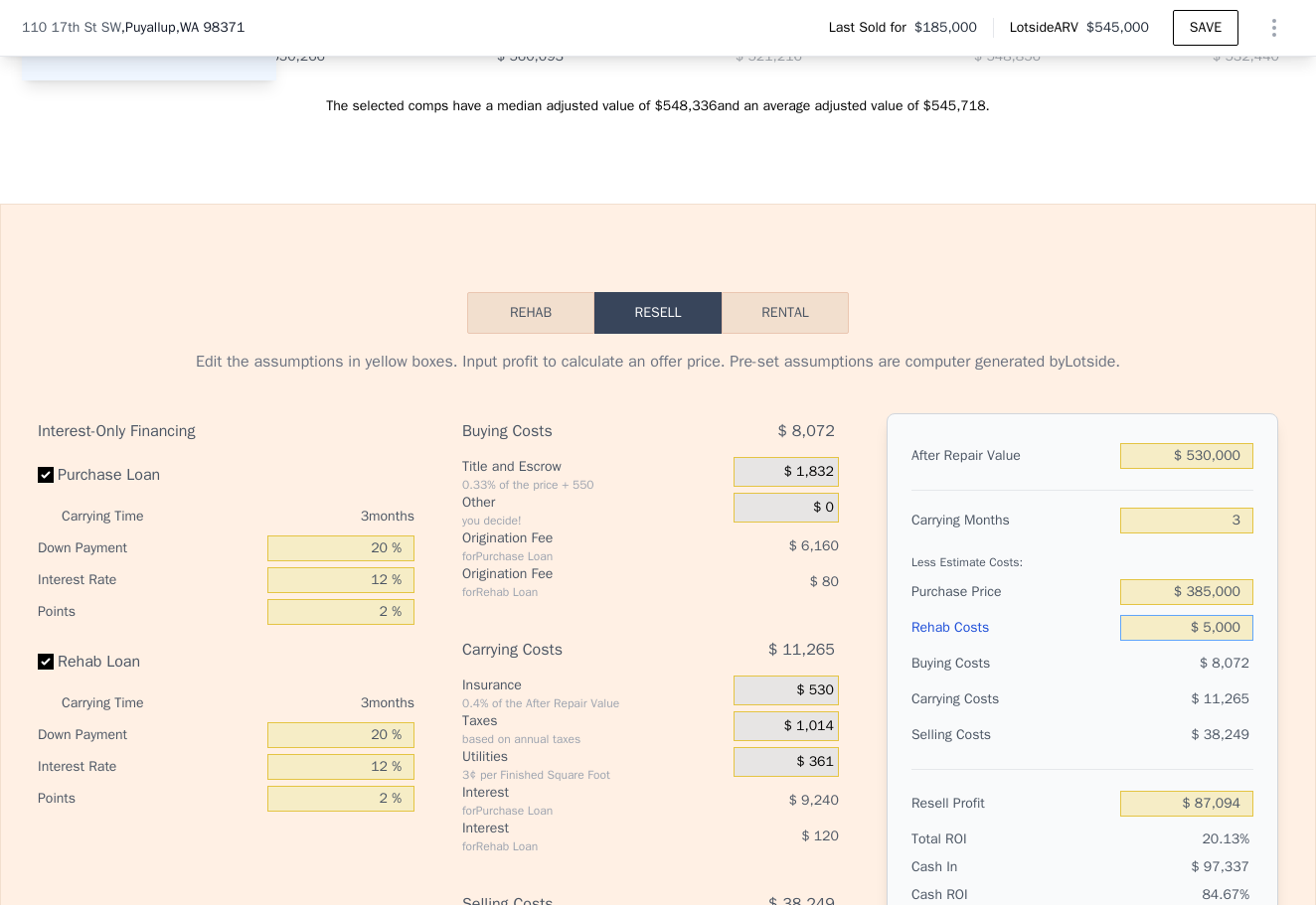 type on "$ 82,414" 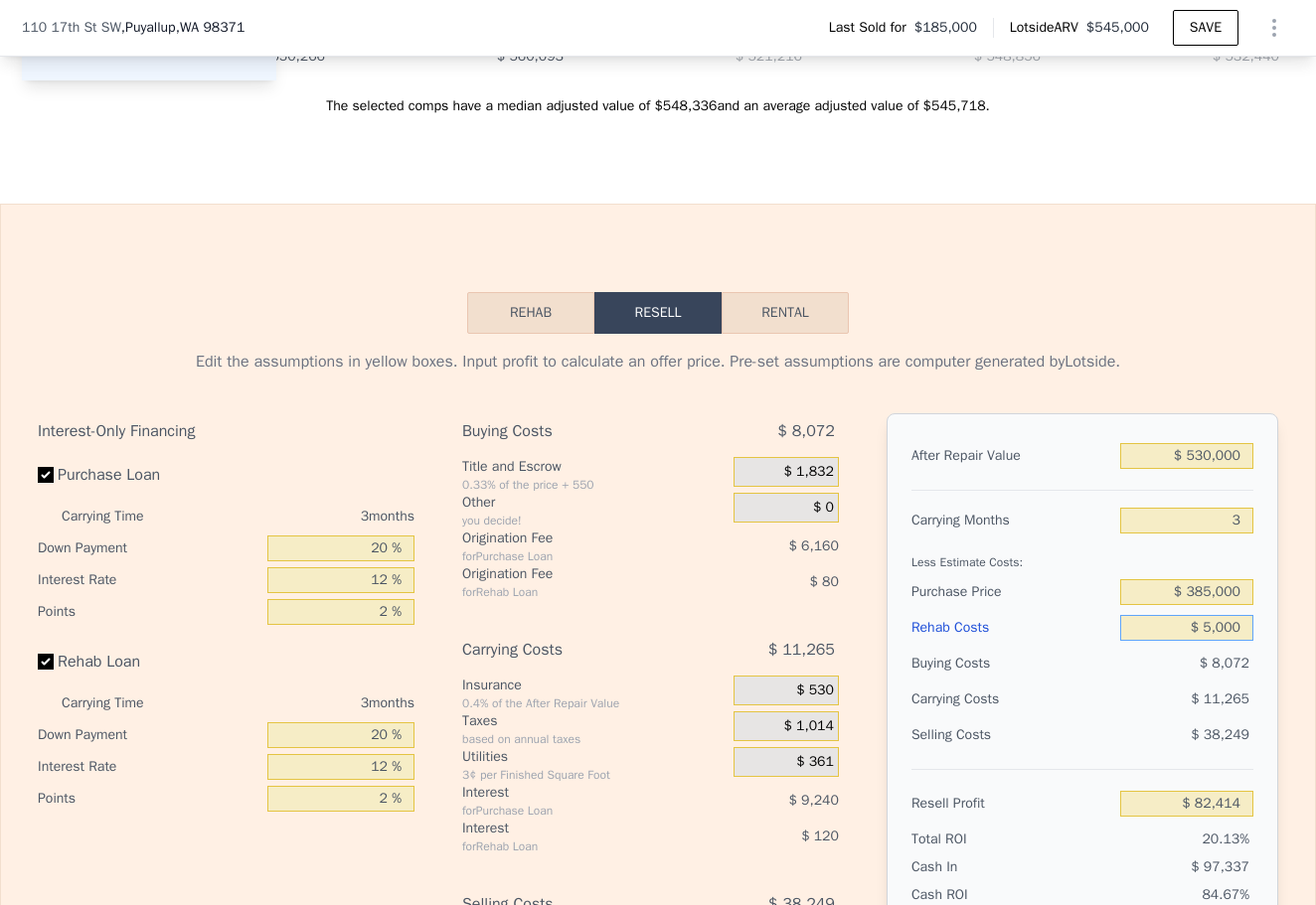 type on "$ 50,000" 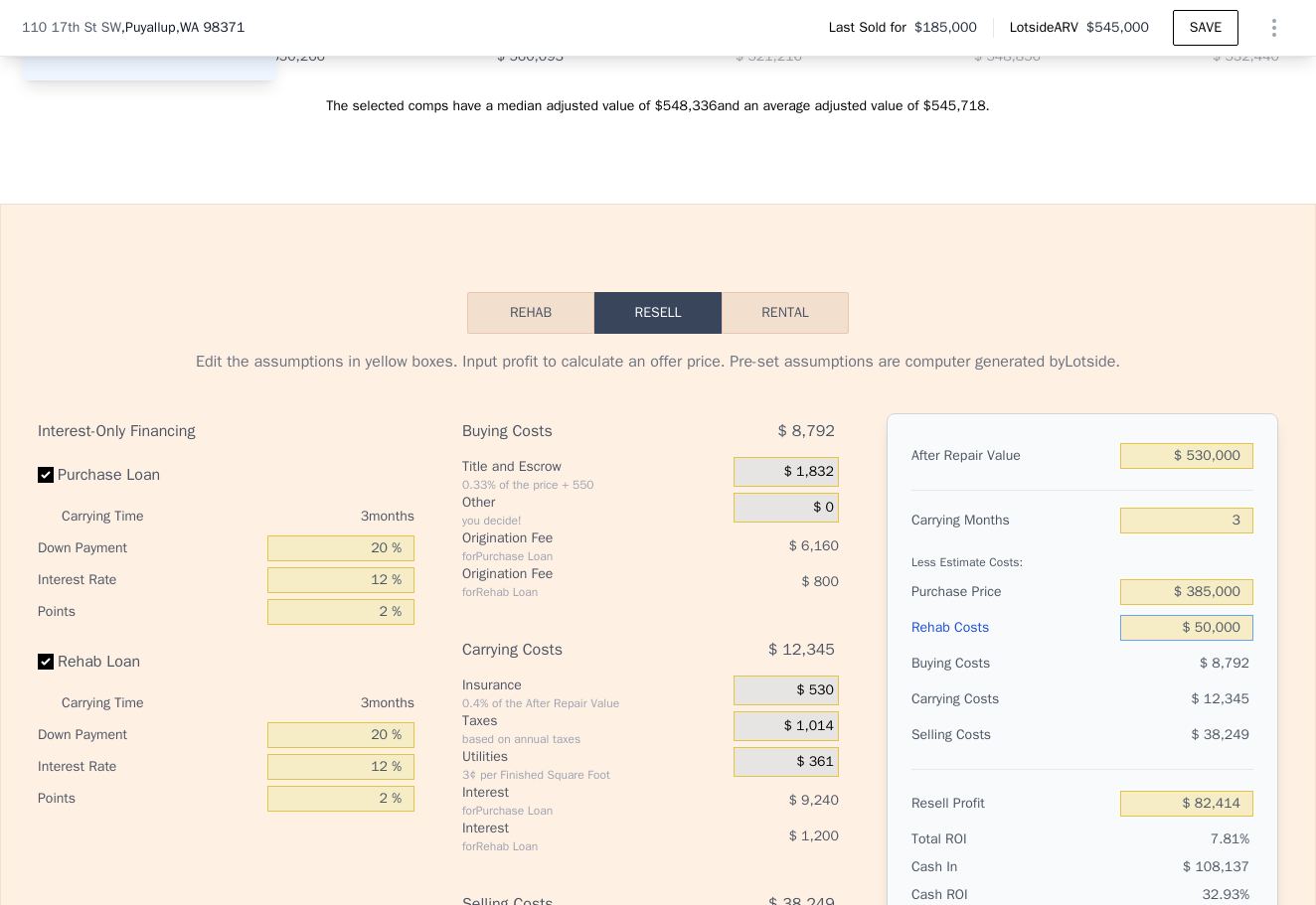 type on "$ 35,614" 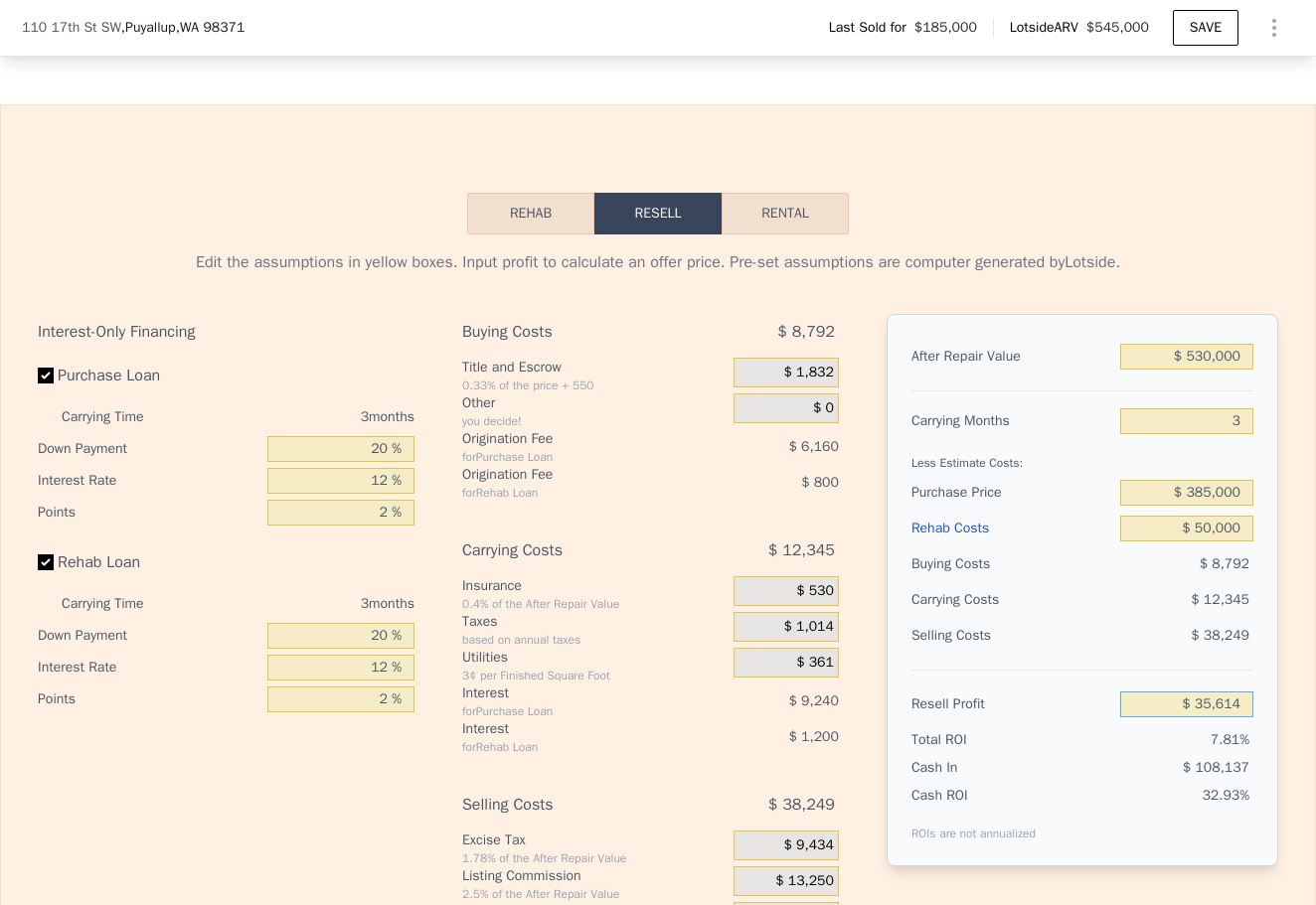 scroll, scrollTop: 2958, scrollLeft: 0, axis: vertical 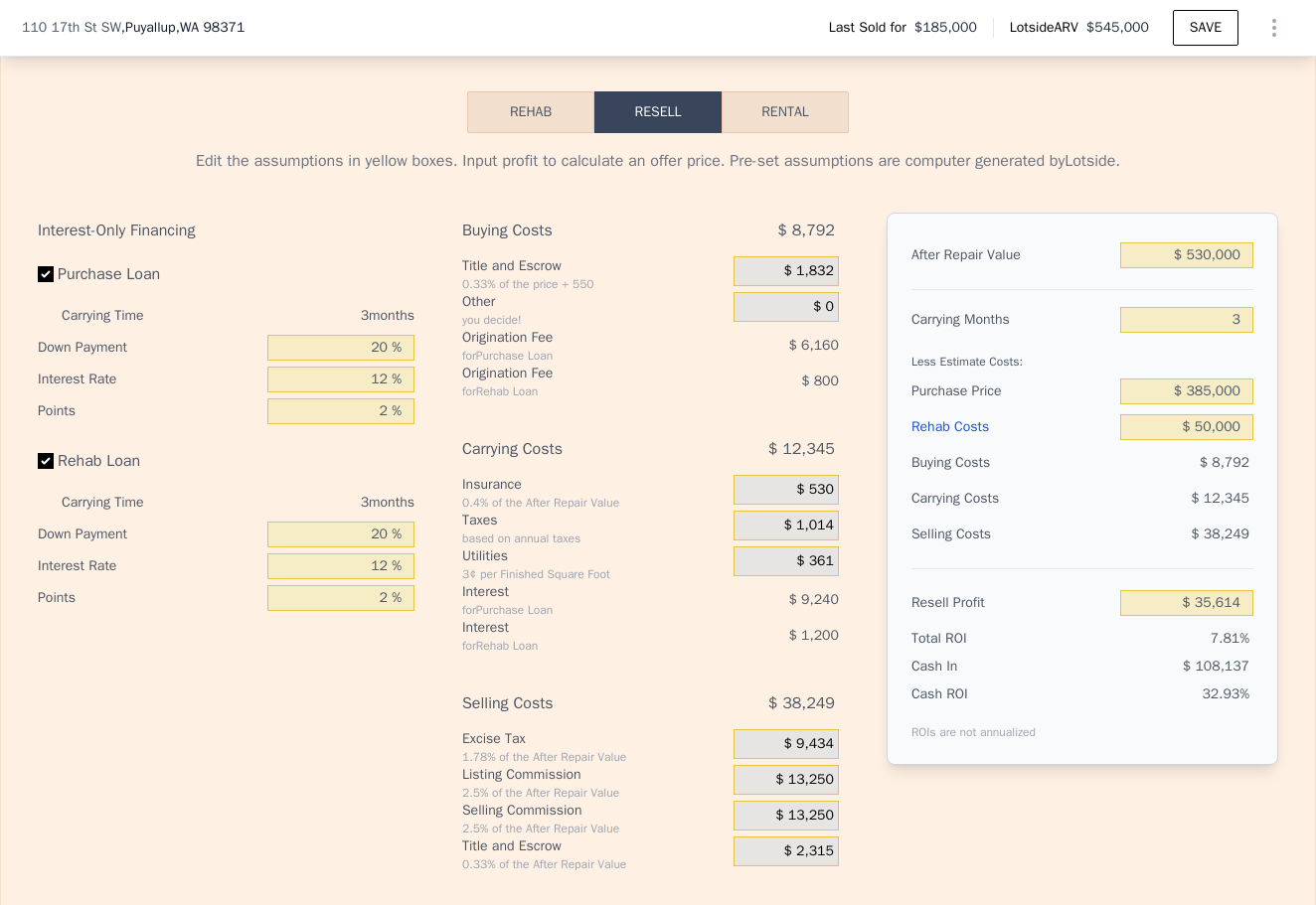 click on "$ 13,250" at bounding box center (804, 816) 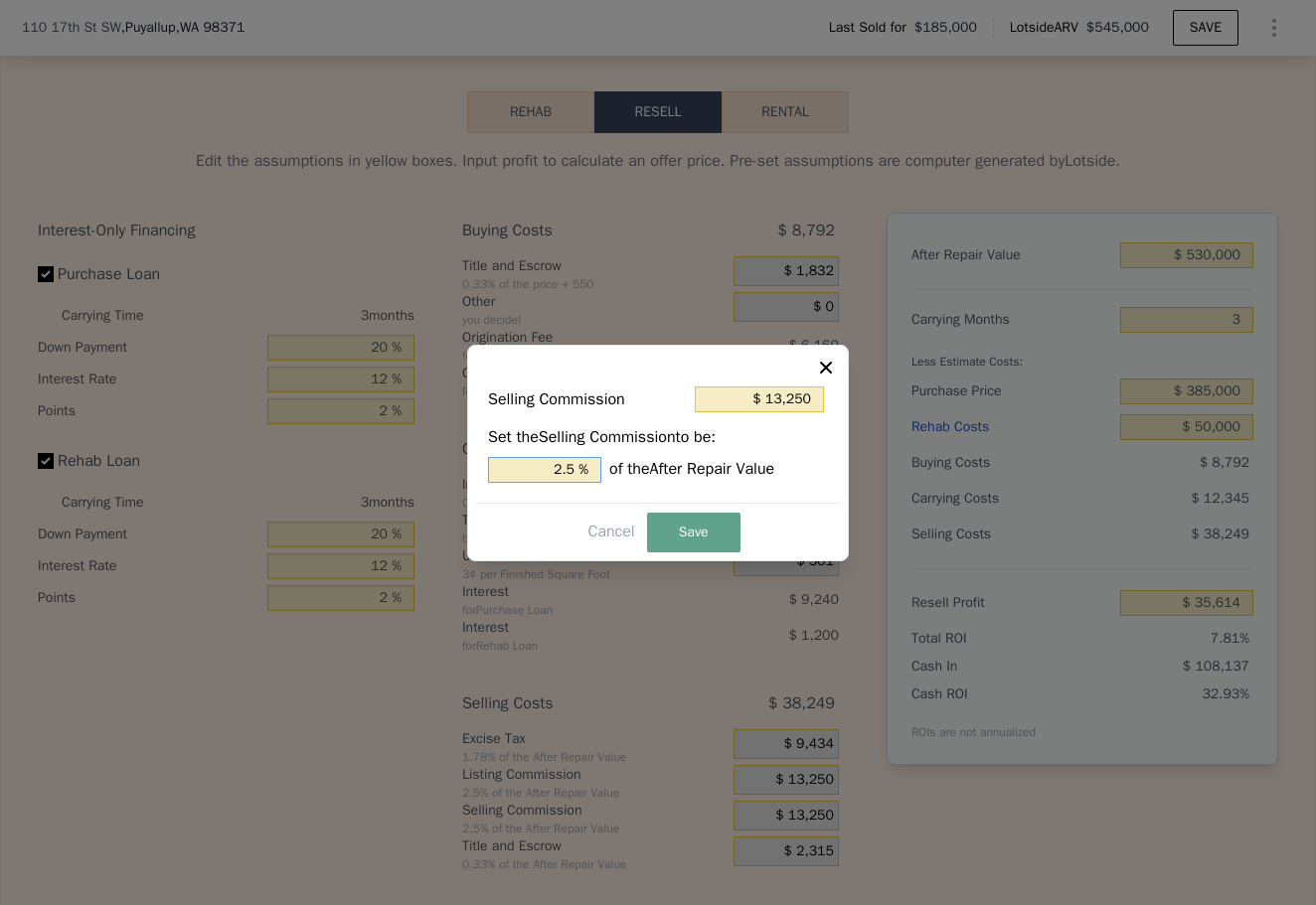 click on "2.5 %" at bounding box center [545, 470] 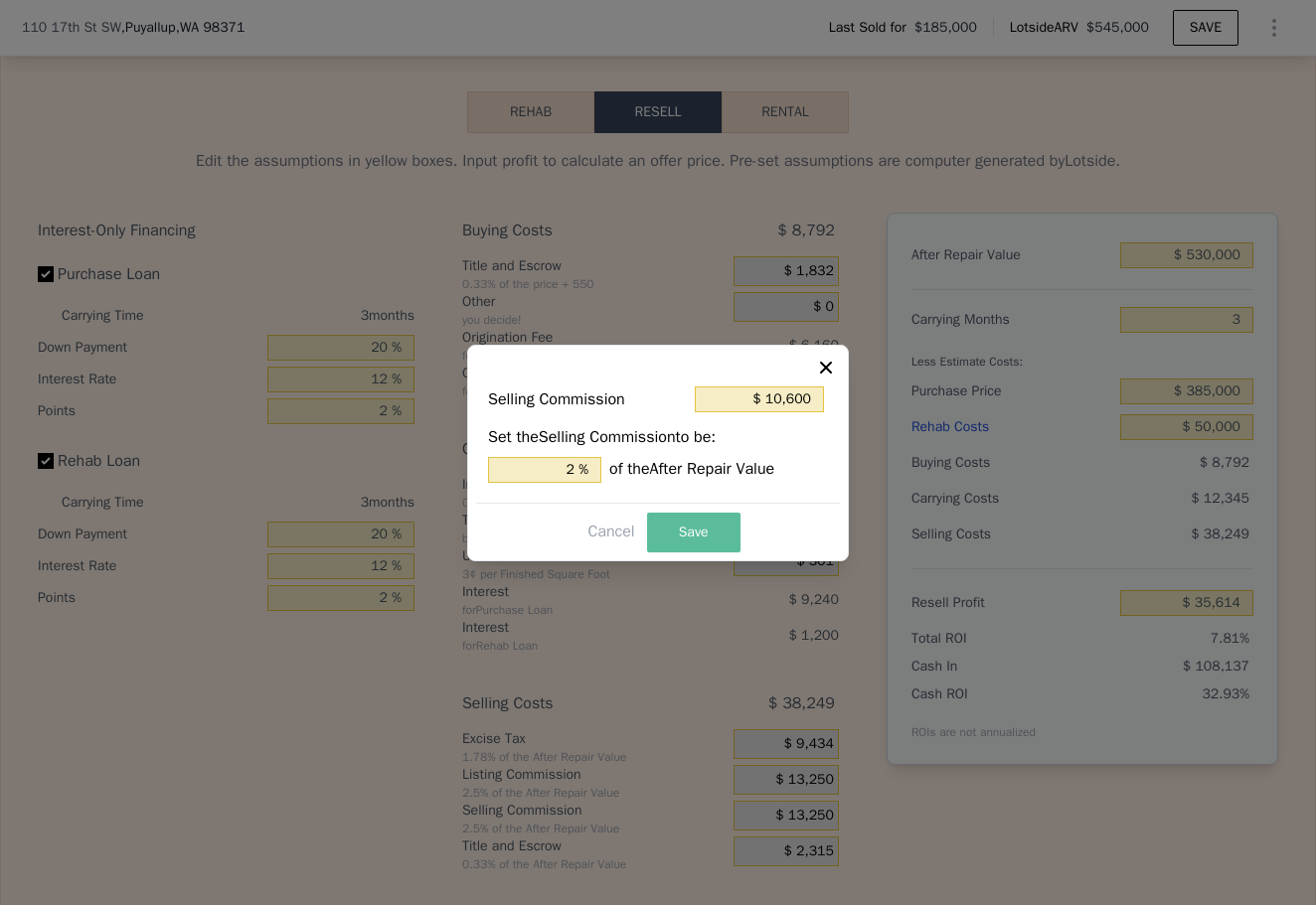 click on "Save" at bounding box center [694, 532] 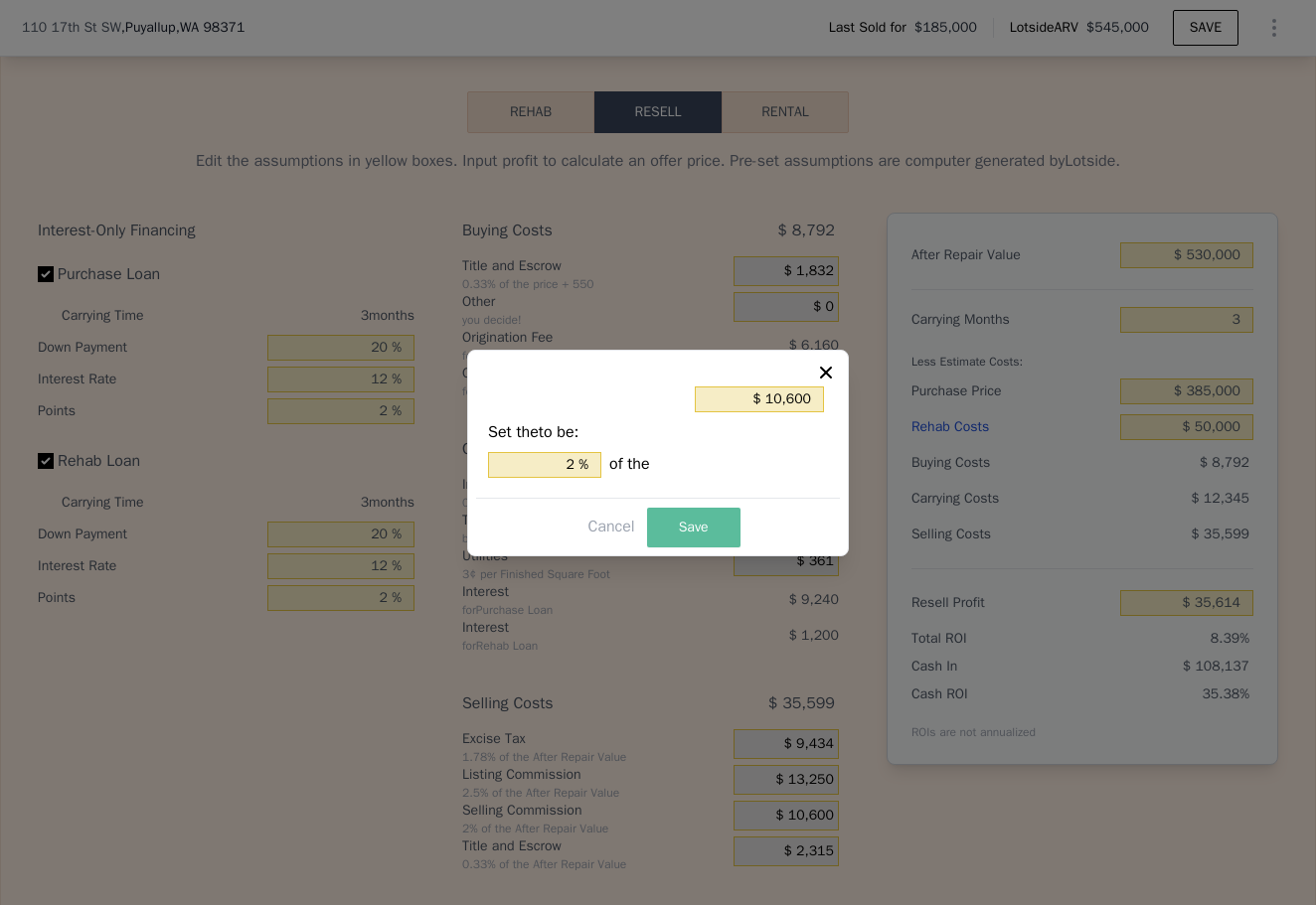 type on "$ 38,264" 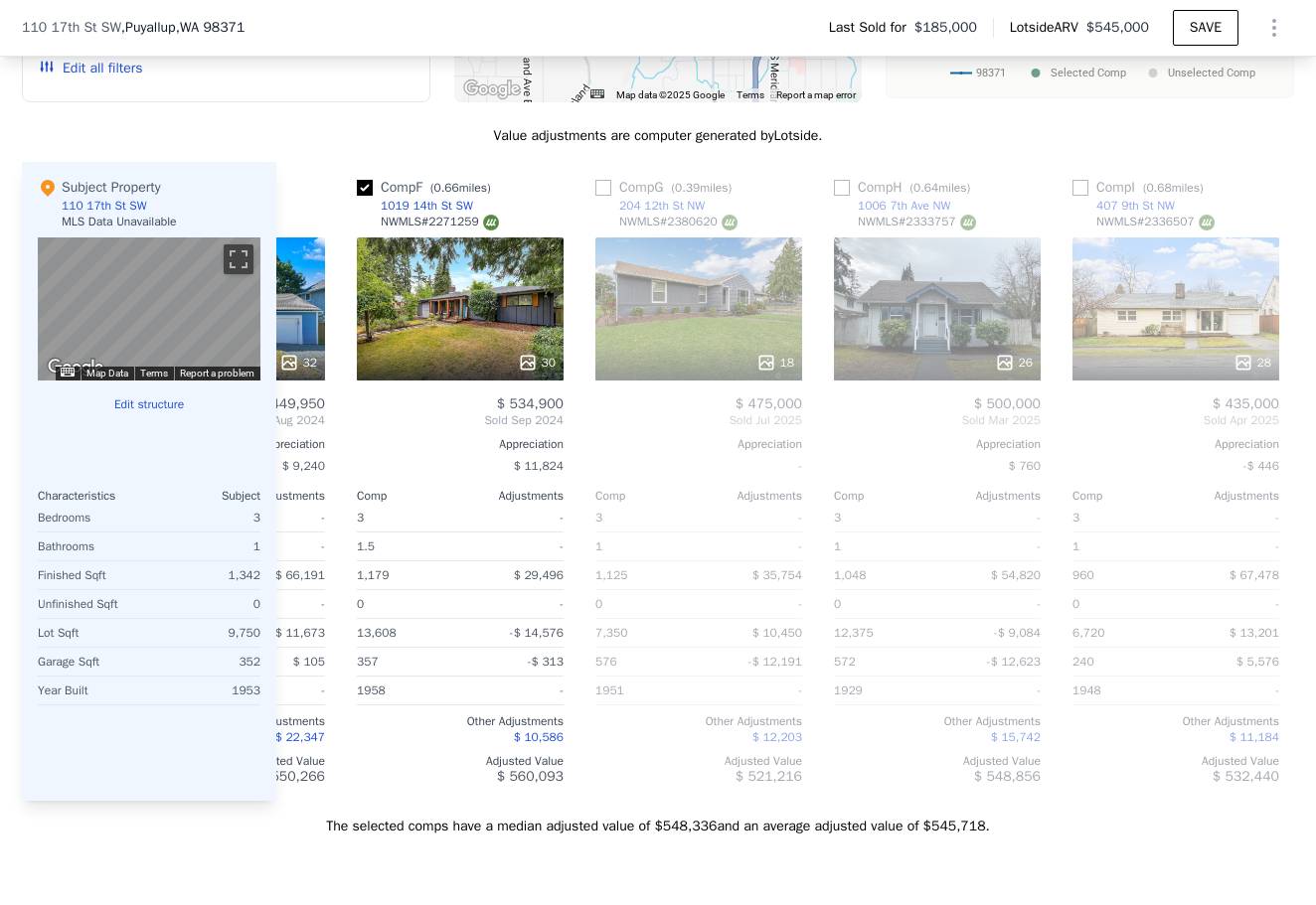 scroll, scrollTop: 1948, scrollLeft: 0, axis: vertical 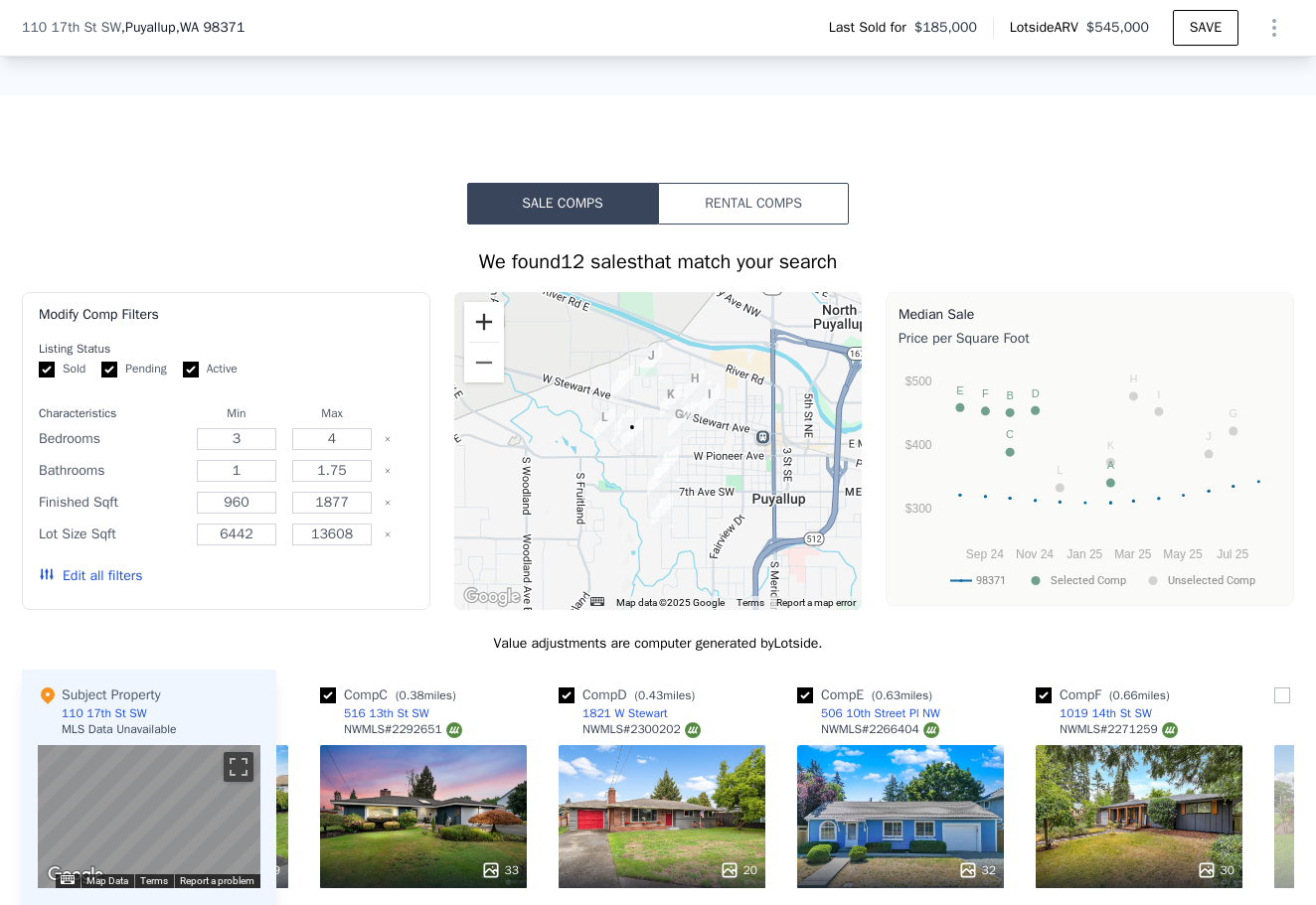 click at bounding box center [484, 322] 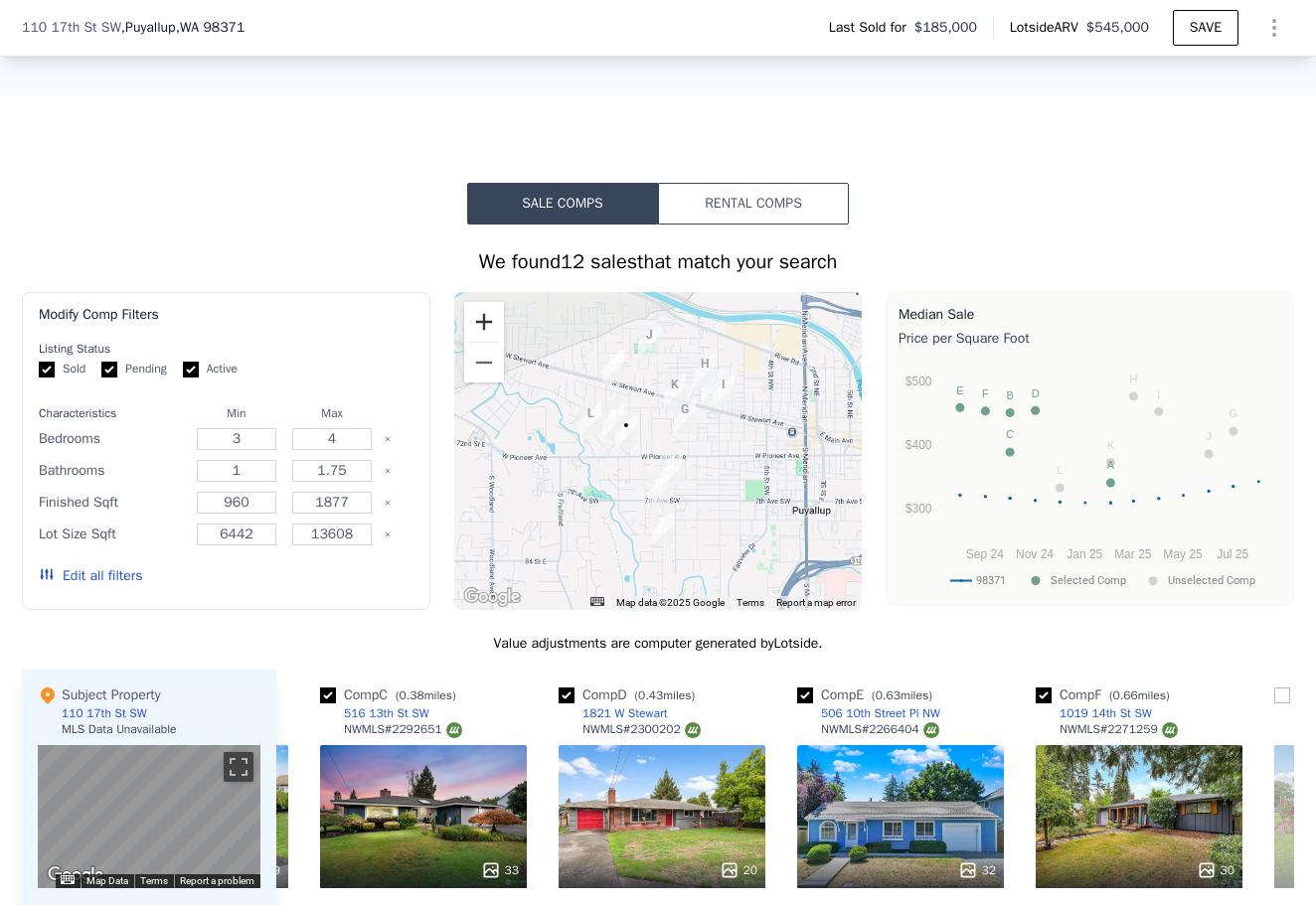 click at bounding box center [484, 322] 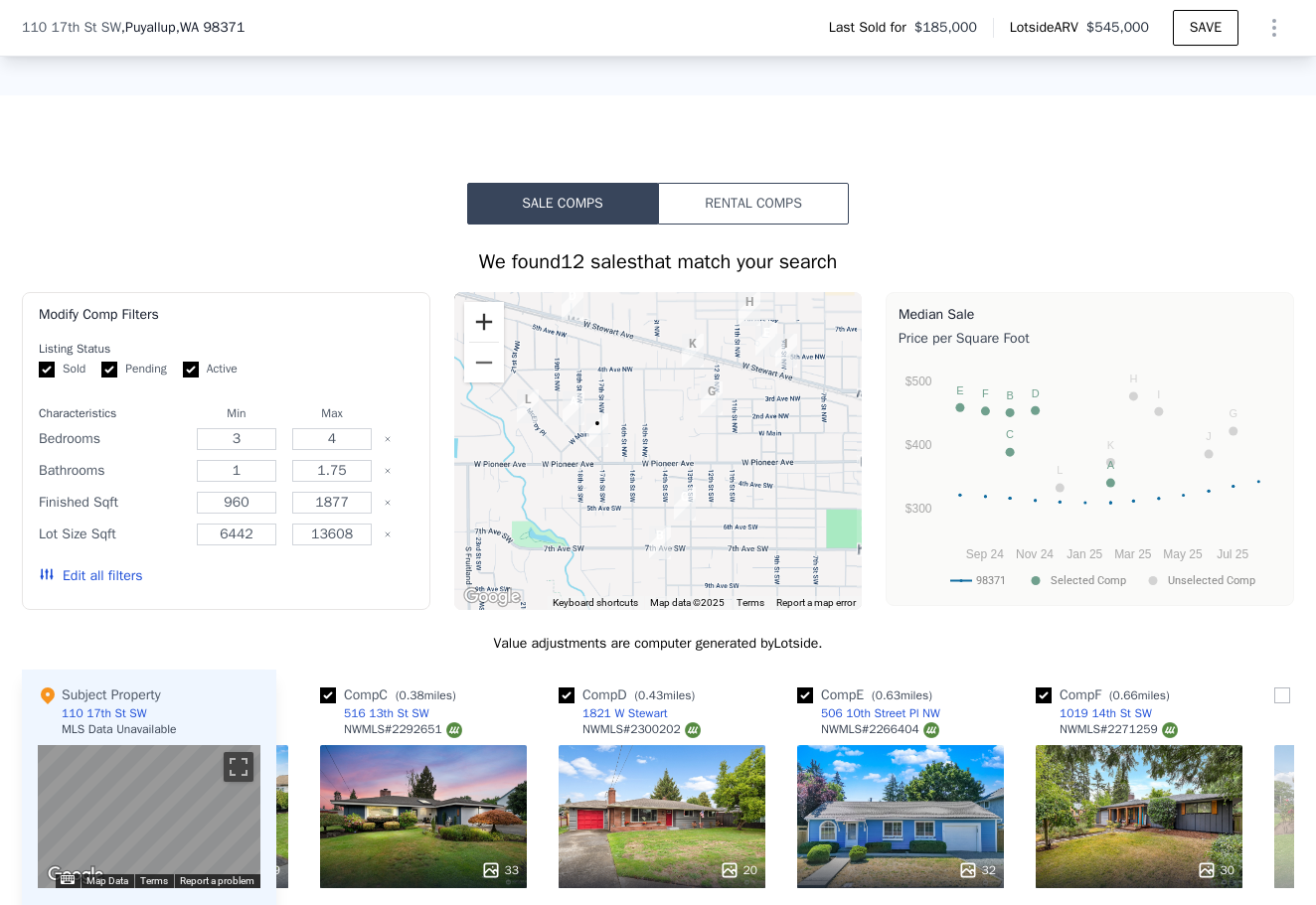 click at bounding box center (484, 322) 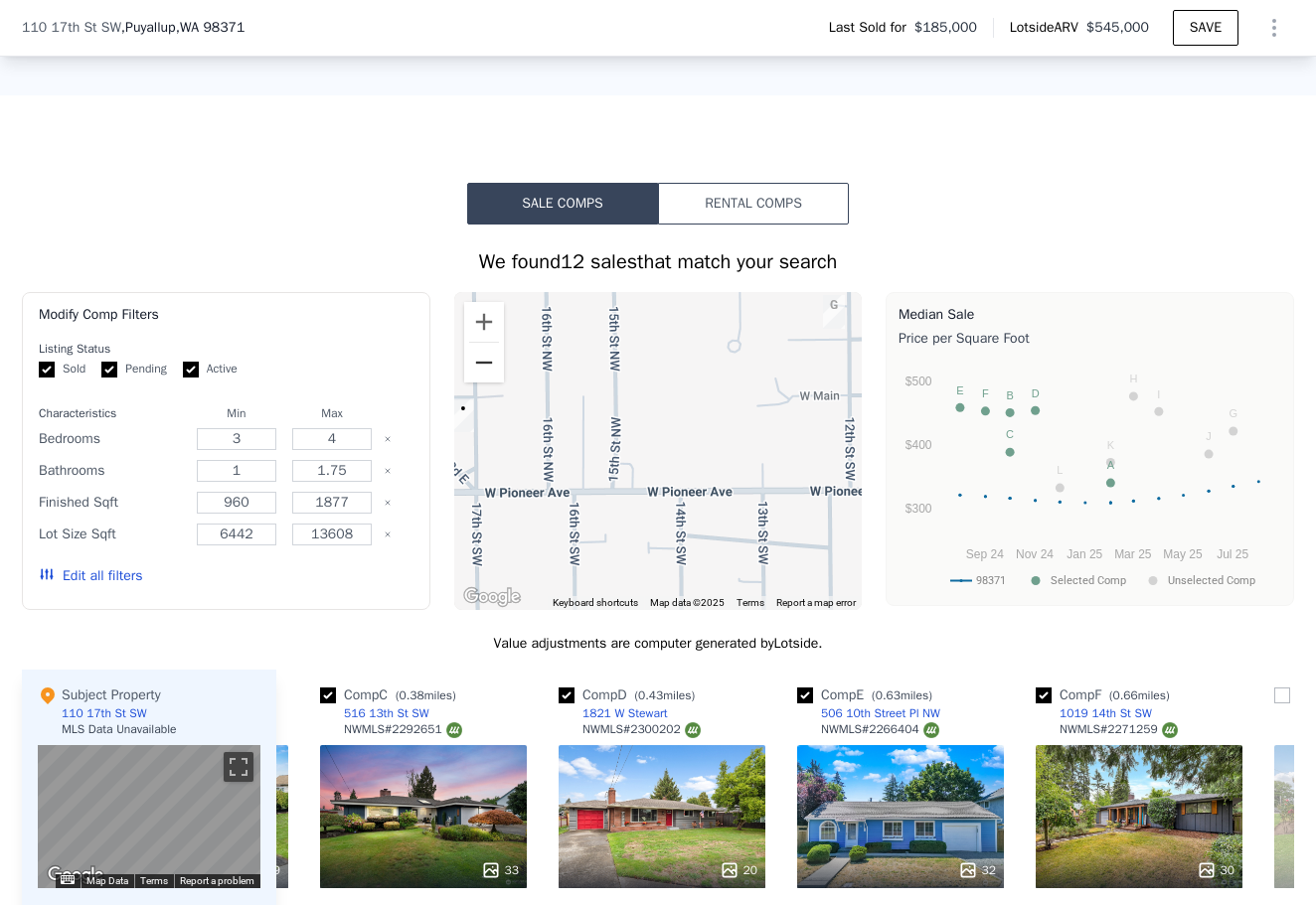 click at bounding box center [484, 363] 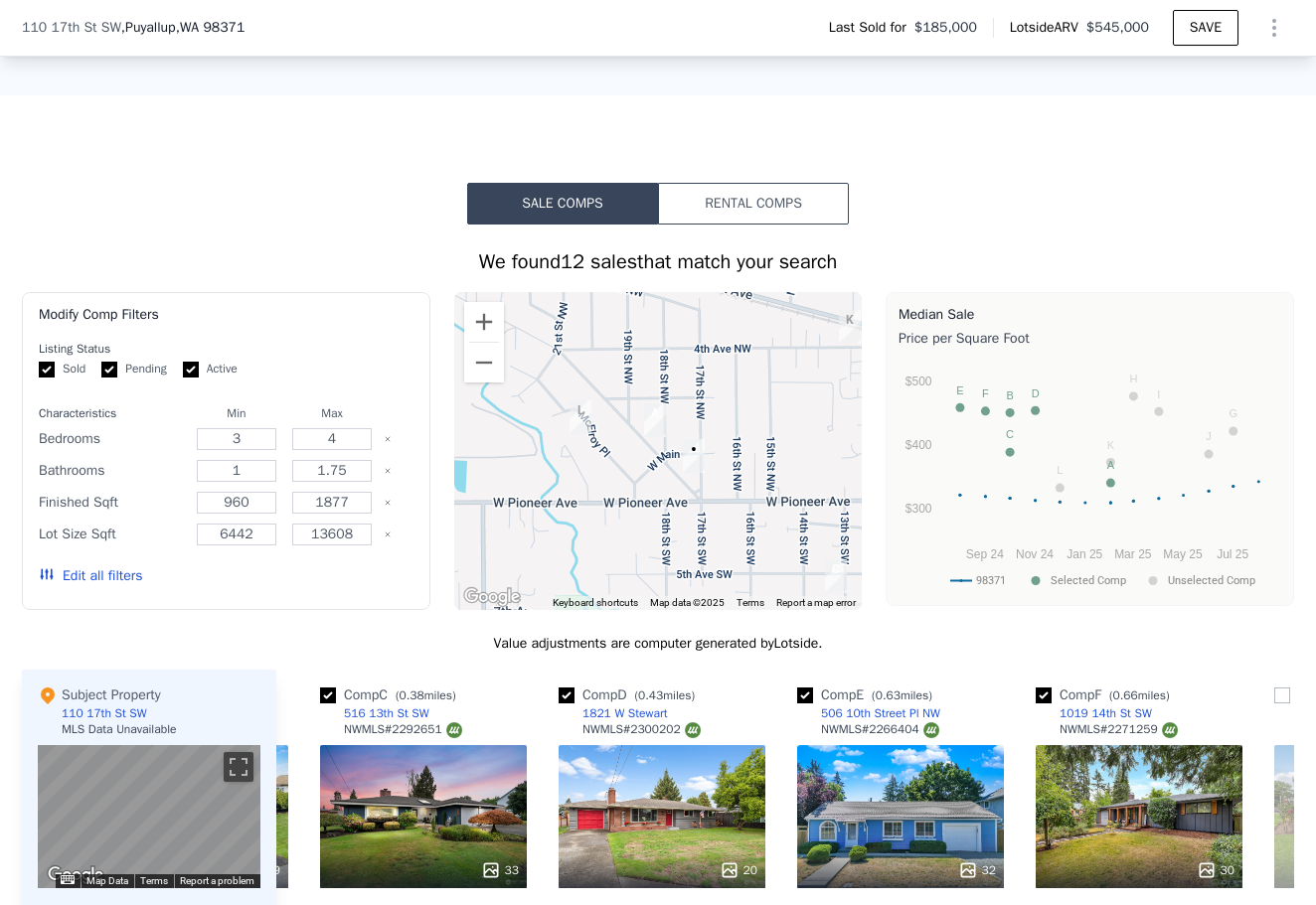 drag, startPoint x: 545, startPoint y: 460, endPoint x: 680, endPoint y: 489, distance: 138.07969 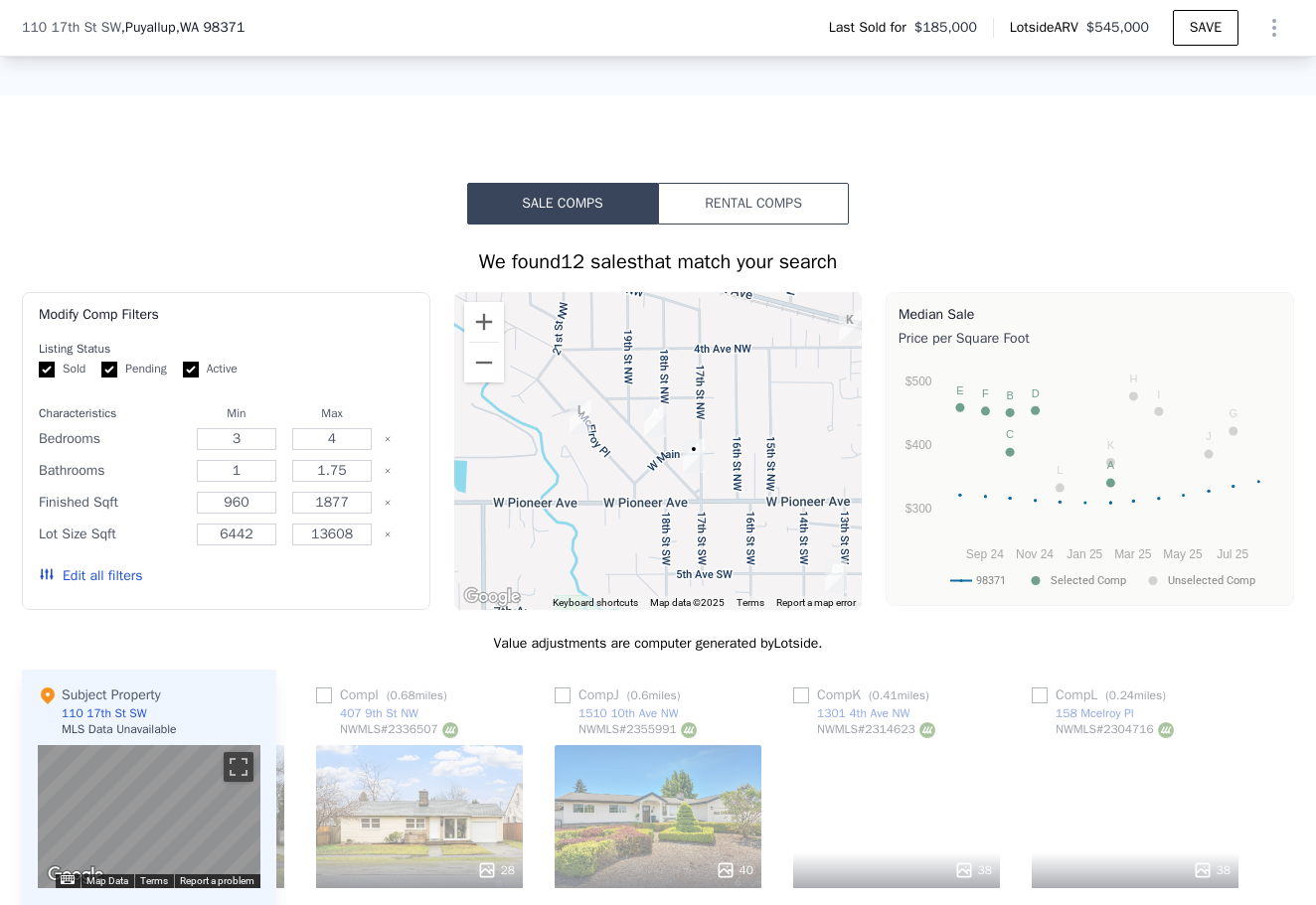 scroll, scrollTop: 0, scrollLeft: 1892, axis: horizontal 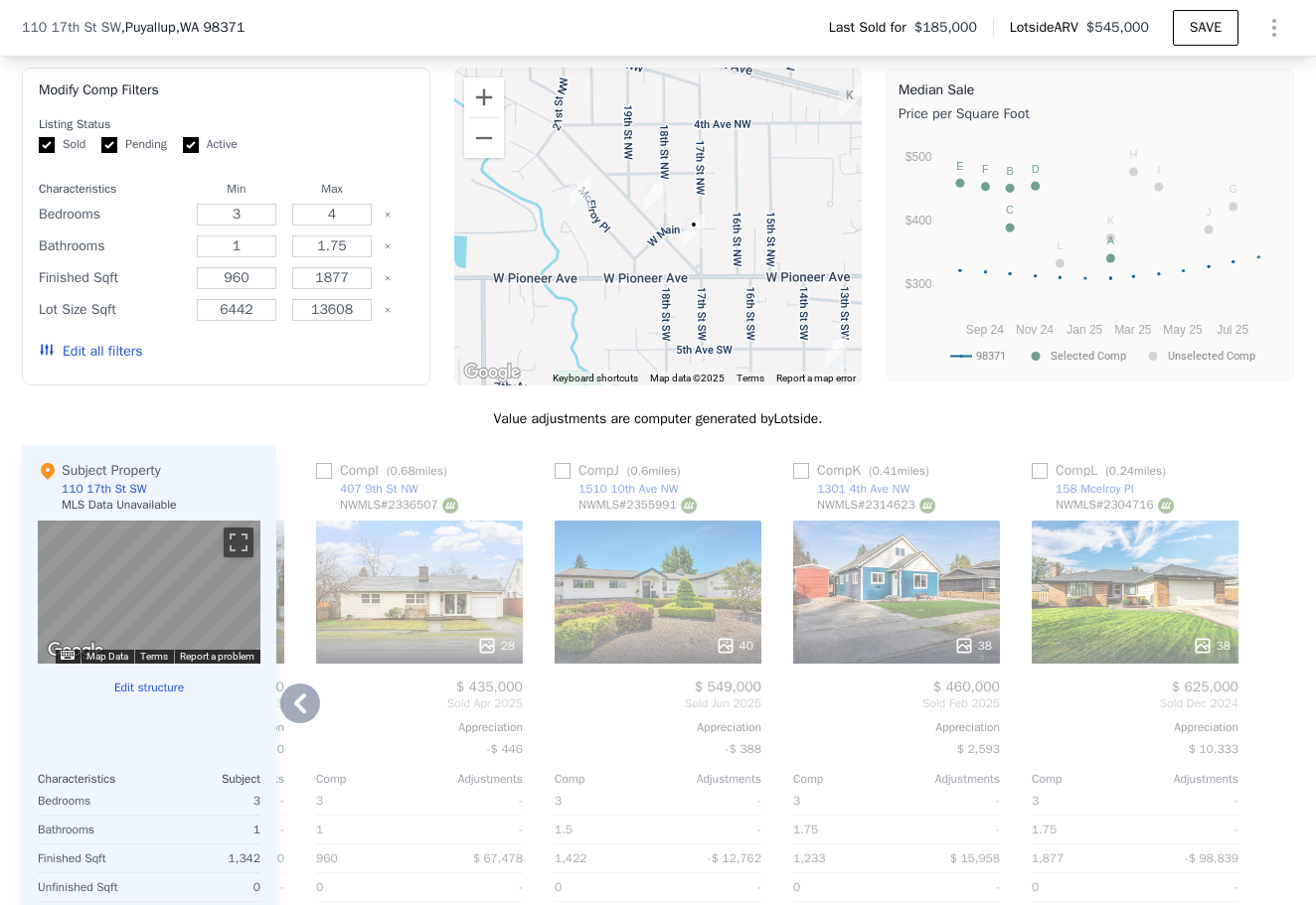 click on "38" at bounding box center [1135, 592] 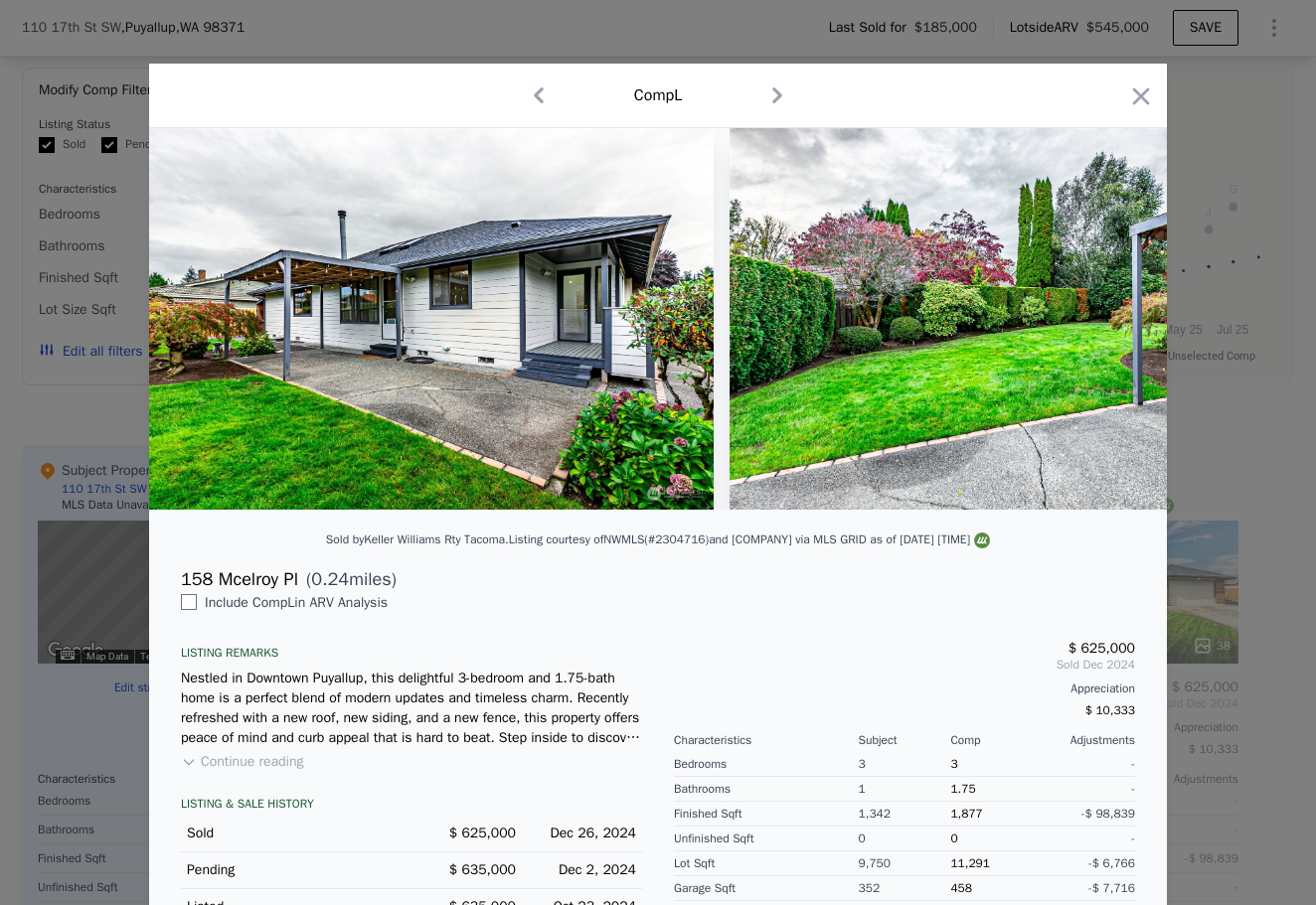 scroll, scrollTop: 0, scrollLeft: 21003, axis: horizontal 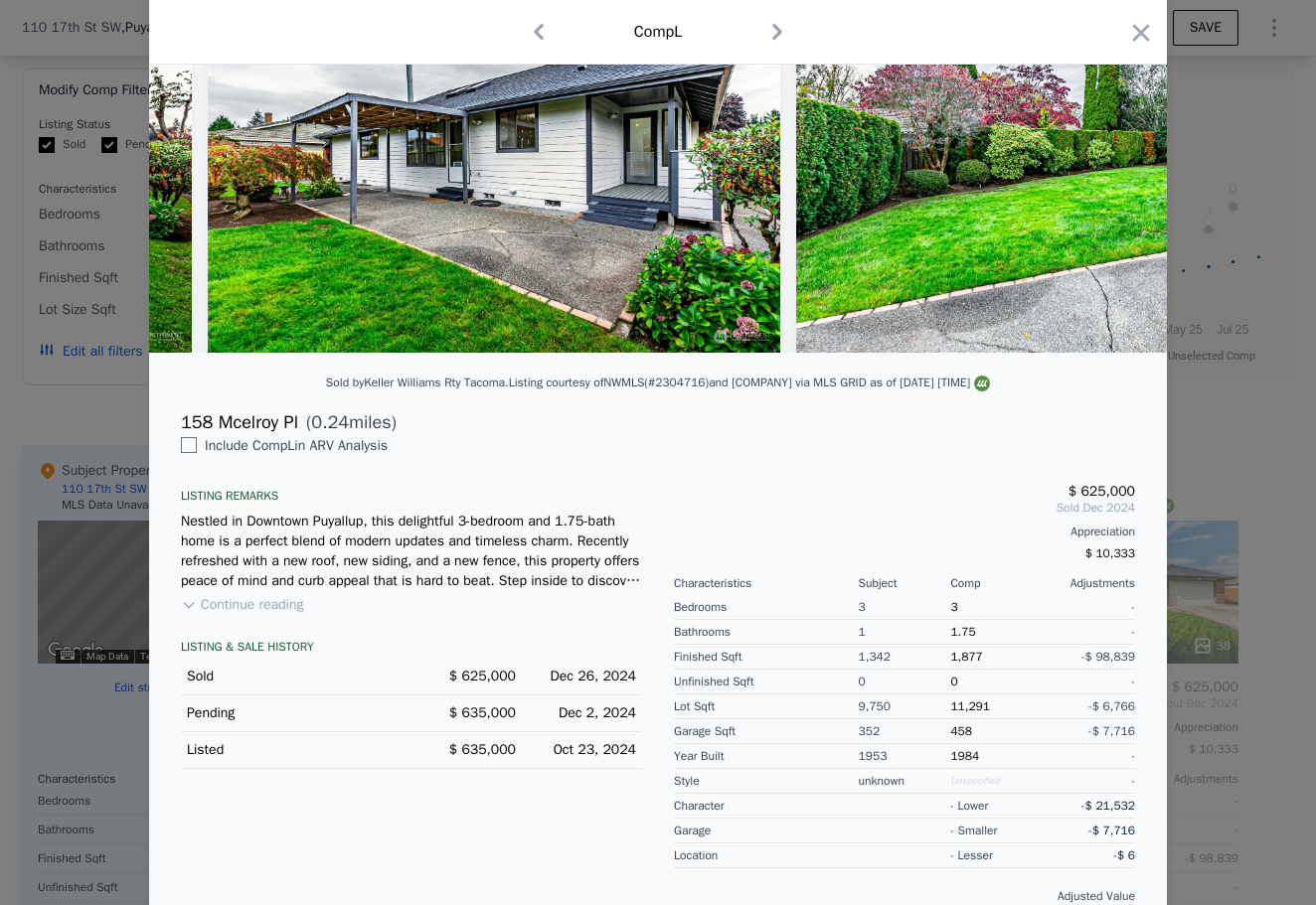 click on "Continue reading" at bounding box center (242, 605) 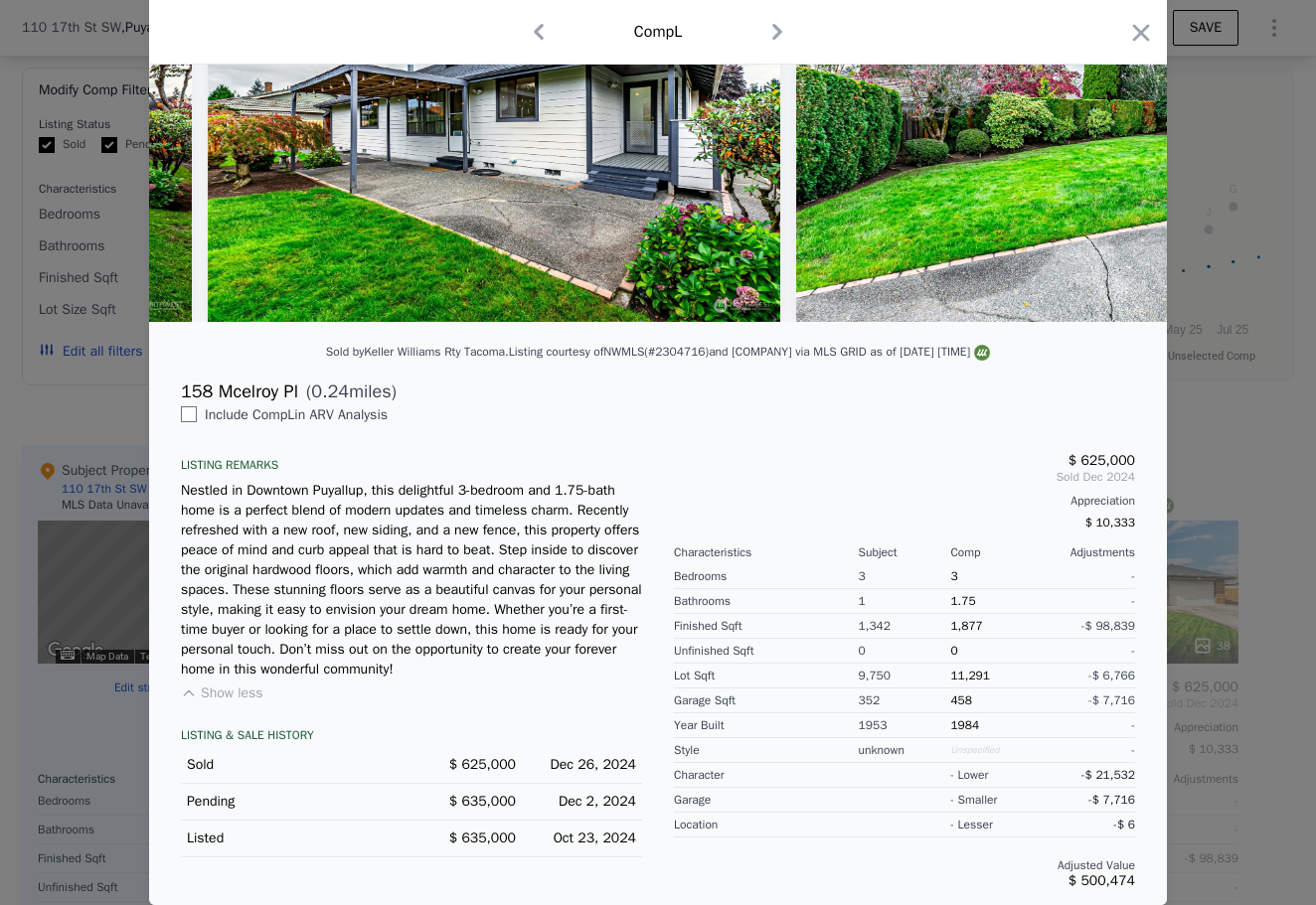 scroll, scrollTop: 188, scrollLeft: 0, axis: vertical 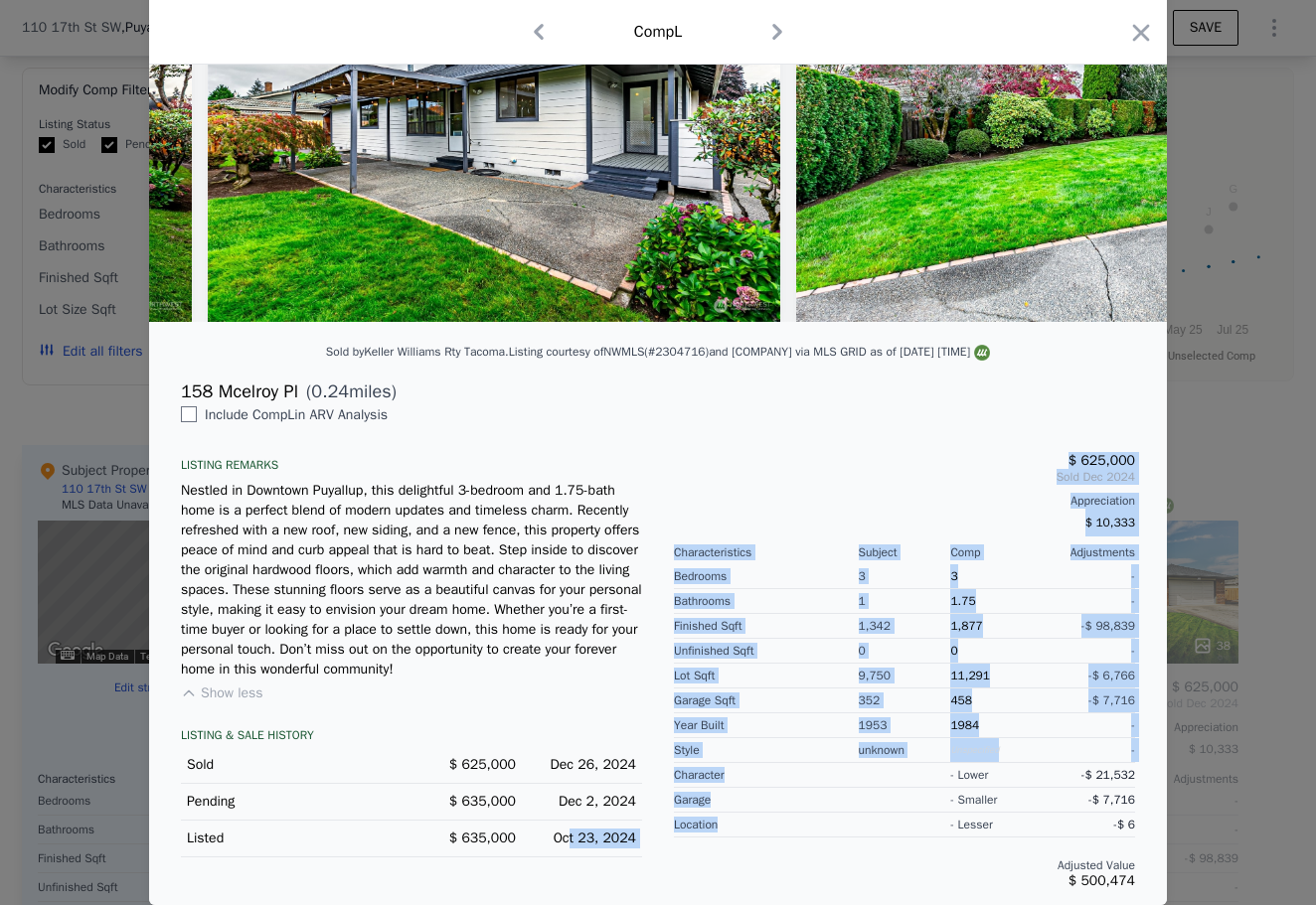 drag, startPoint x: 566, startPoint y: 837, endPoint x: 669, endPoint y: 836, distance: 103.00485 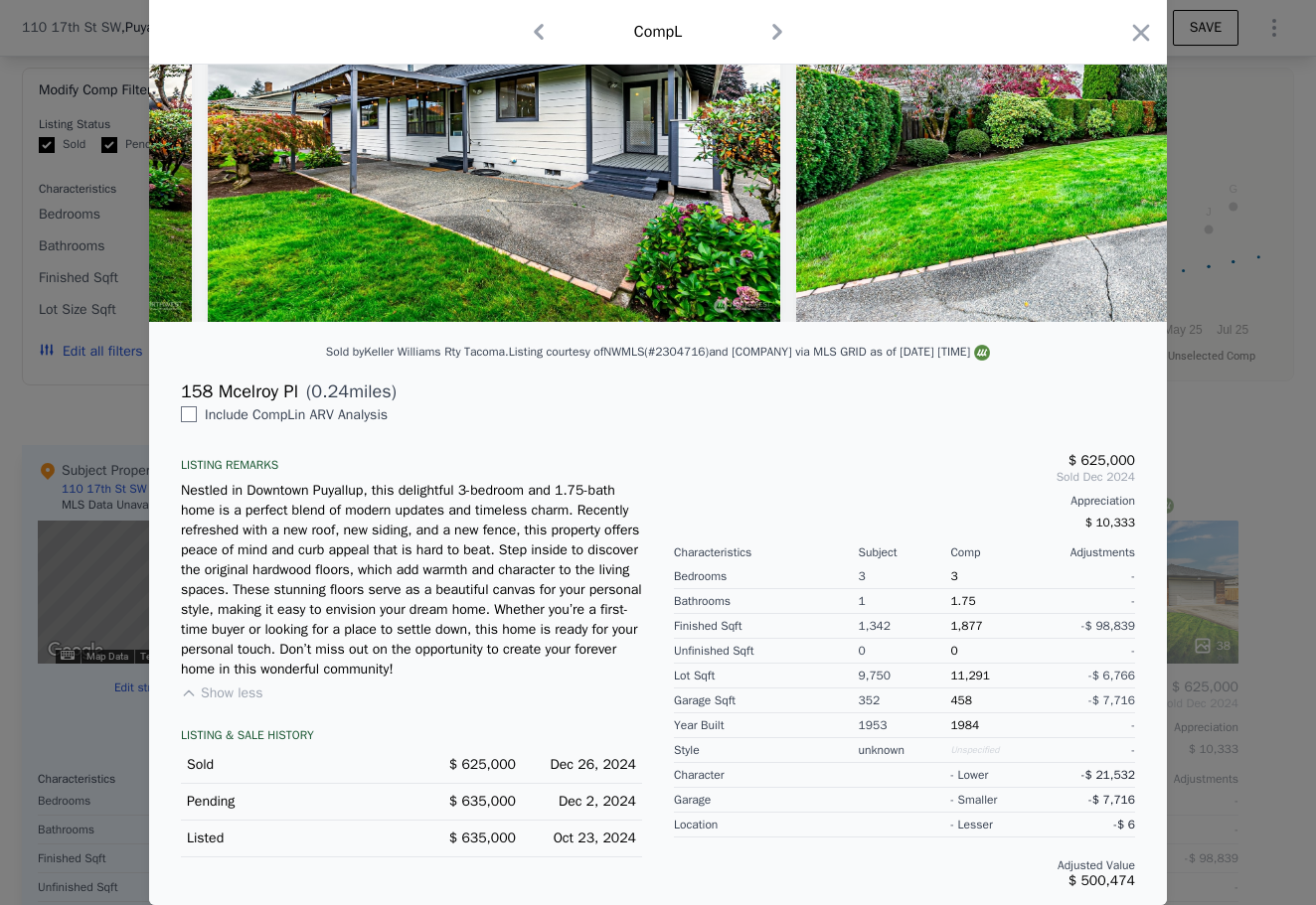 click on "$ 625,000 Sold   Dec 2024 Appreciation $ 10,333 Characteristics Subject Comp Adjustments Bedrooms Bathrooms Finished Sqft Unfinished Sqft Lot Sqft Garage Sqft Year Built Style 3 1 1,342 0 9,750 352 1953 unknown   3 1.75 1,877 0 11,291 458 1984 Unspecified - - -$ 98,839 - -$ 6,766 -$ 7,716 - - character garage location       - lower   - smaller   - lesser   -$ 21,532 -$ 7,716 -$ 6 Adjusted Value $ 500,474" at bounding box center [905, 647] 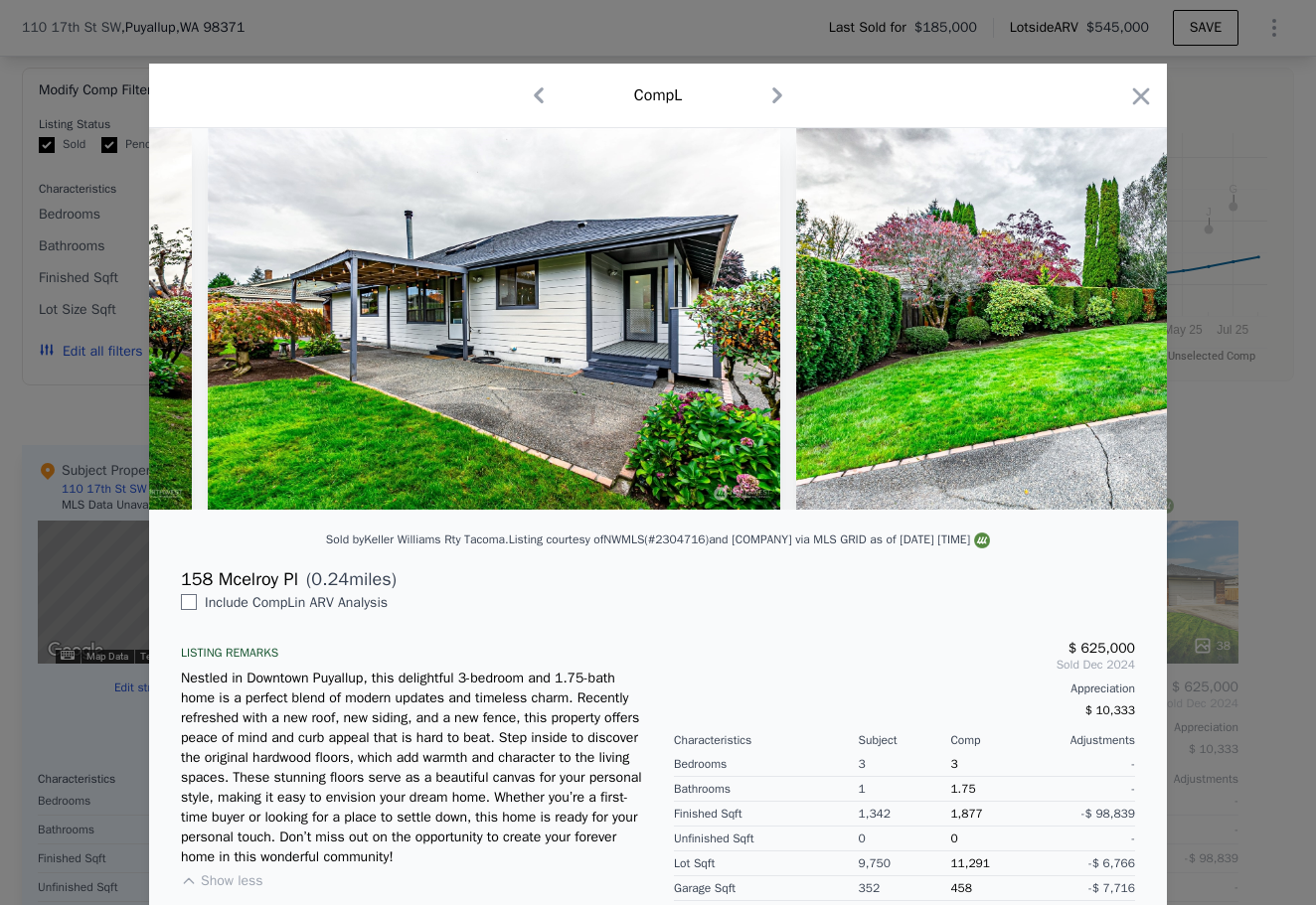 scroll, scrollTop: 0, scrollLeft: 0, axis: both 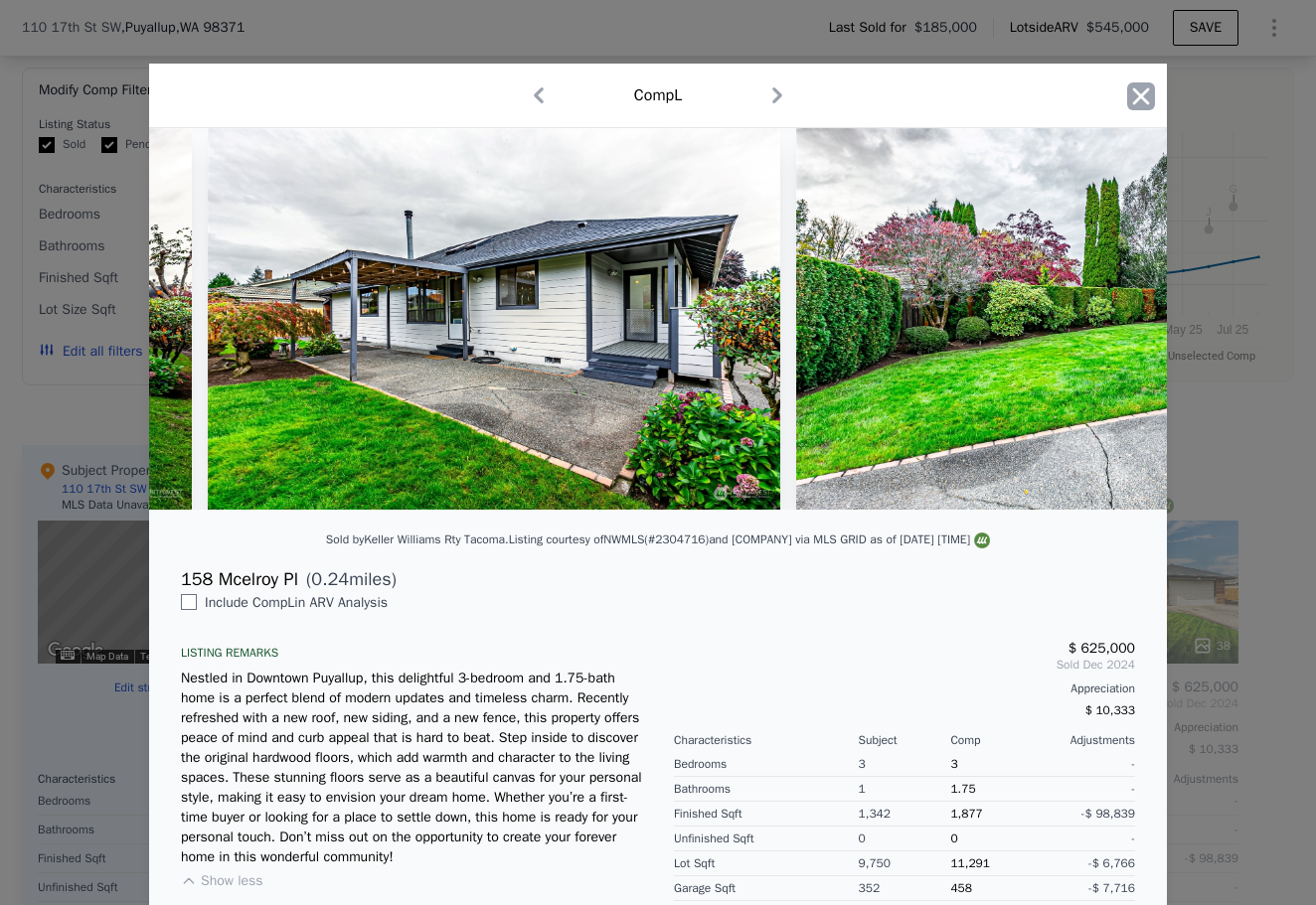 click 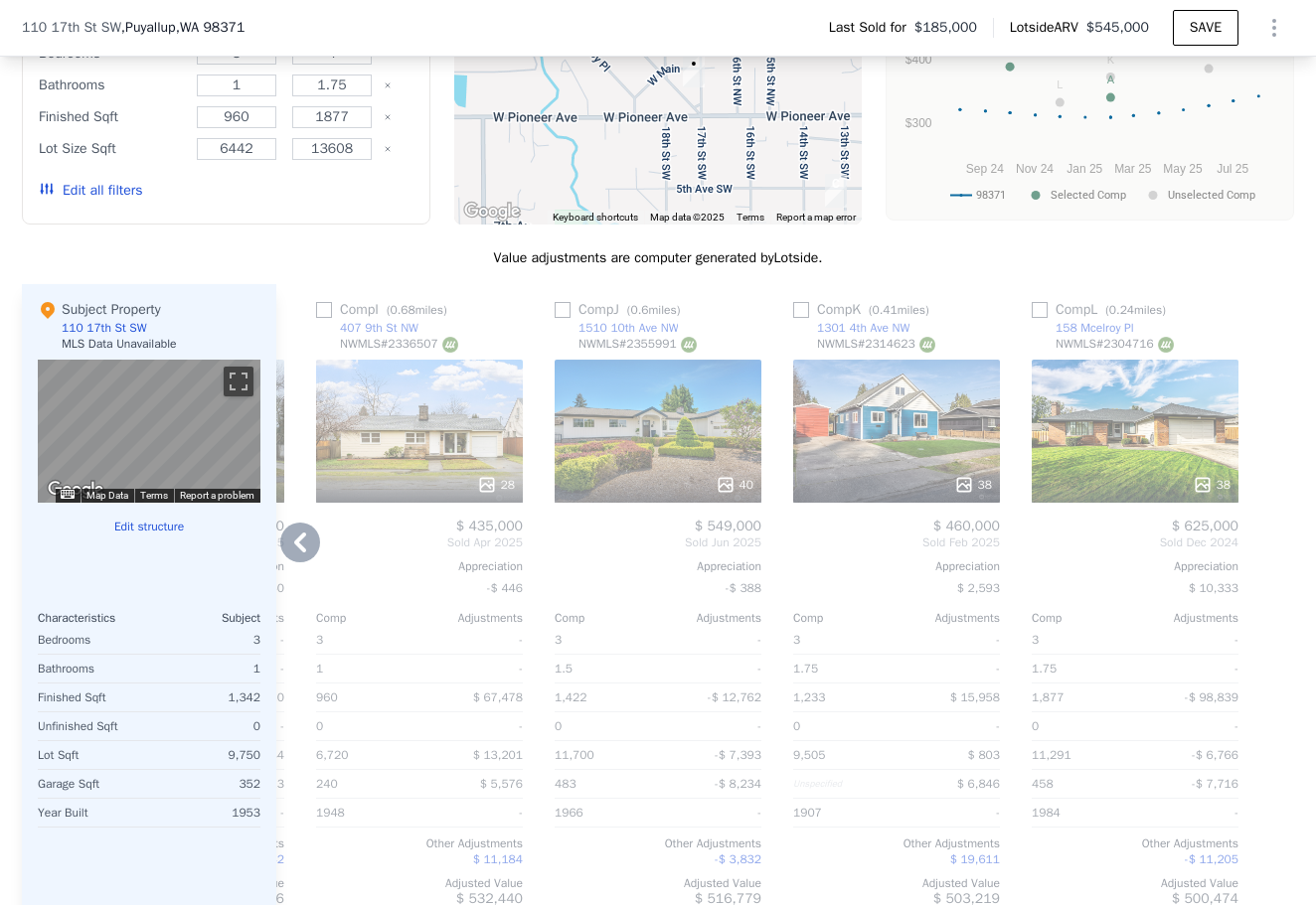 scroll, scrollTop: 1926, scrollLeft: 0, axis: vertical 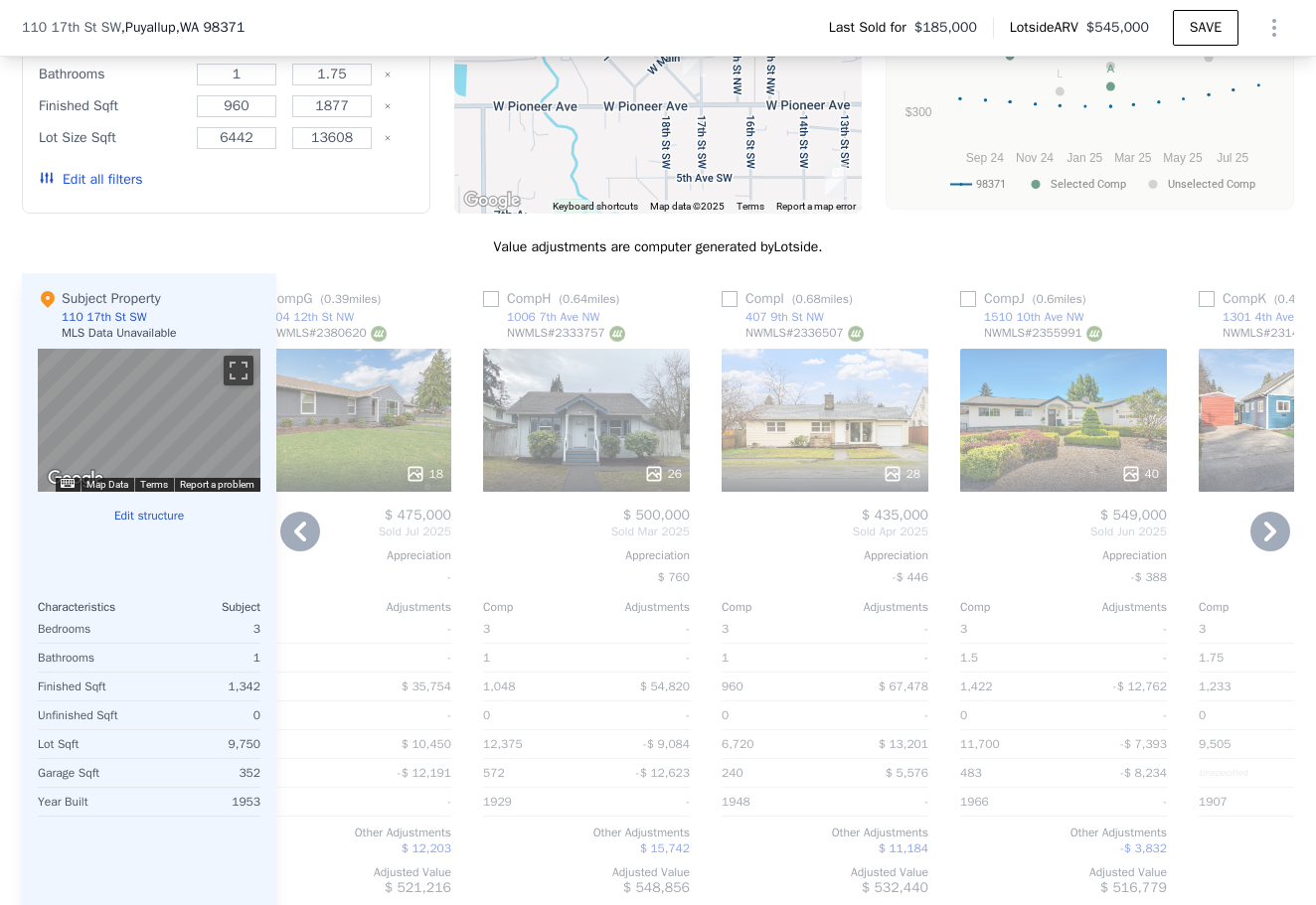 click on "26" at bounding box center [586, 420] 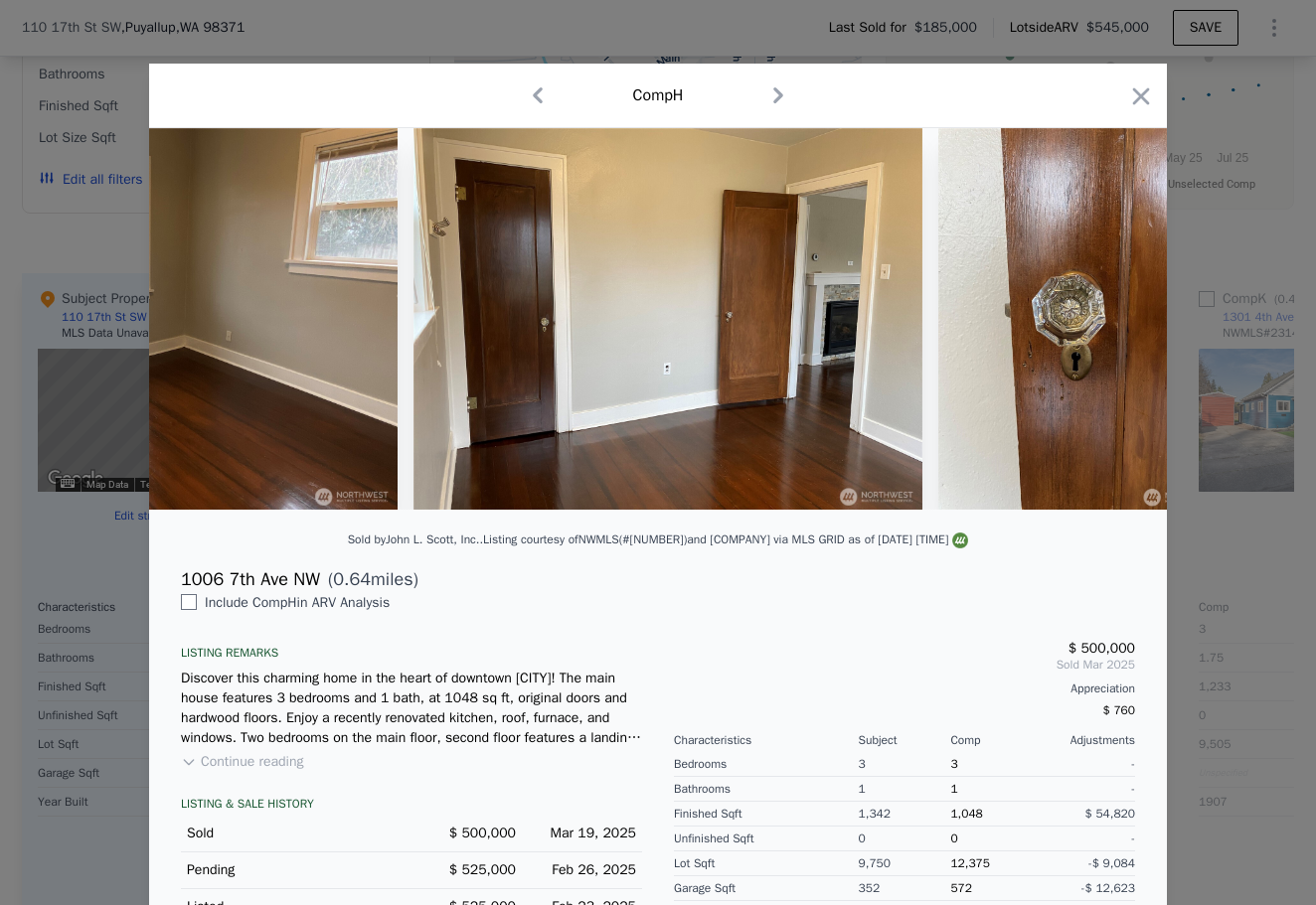 scroll, scrollTop: 0, scrollLeft: 2682, axis: horizontal 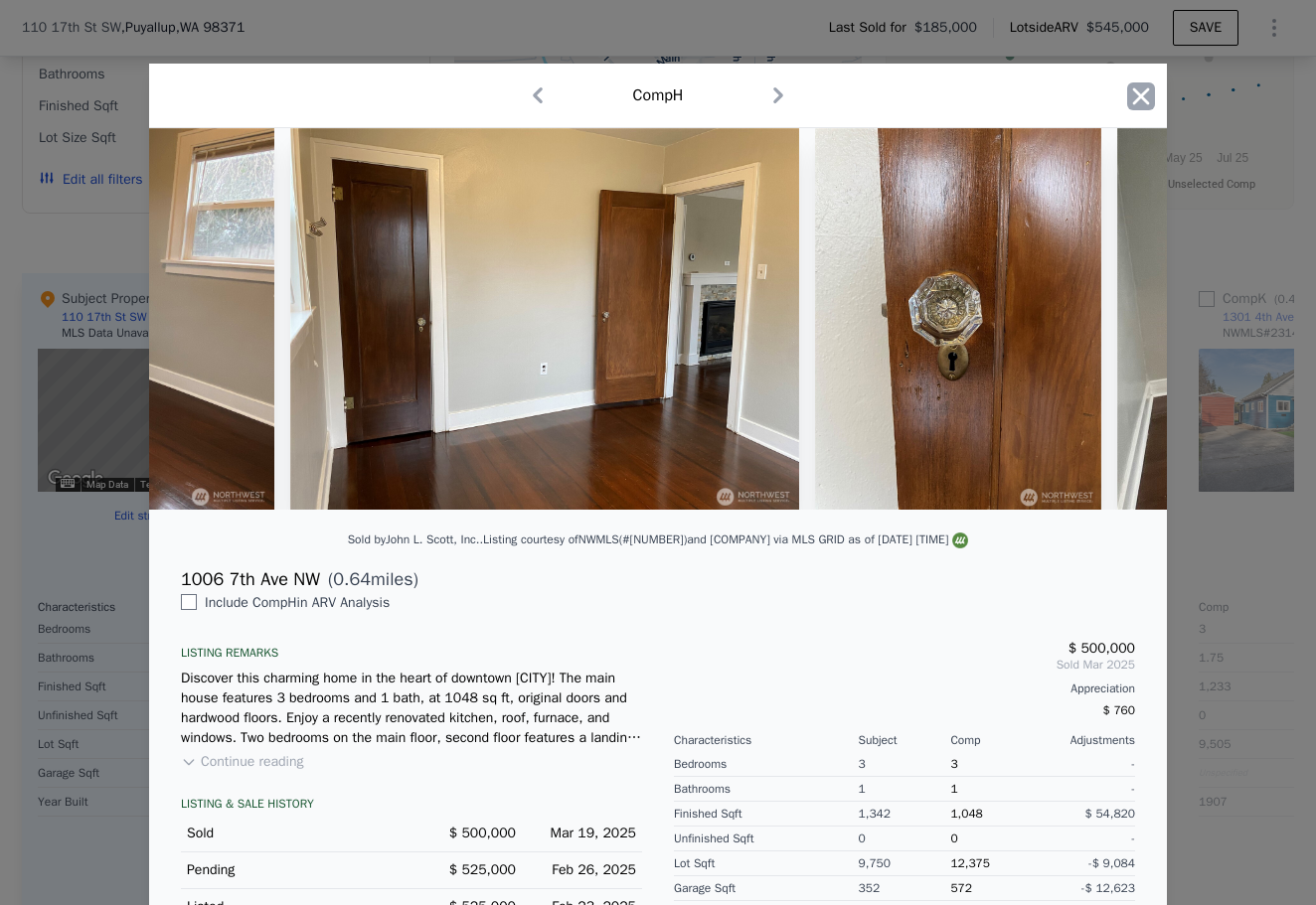 click 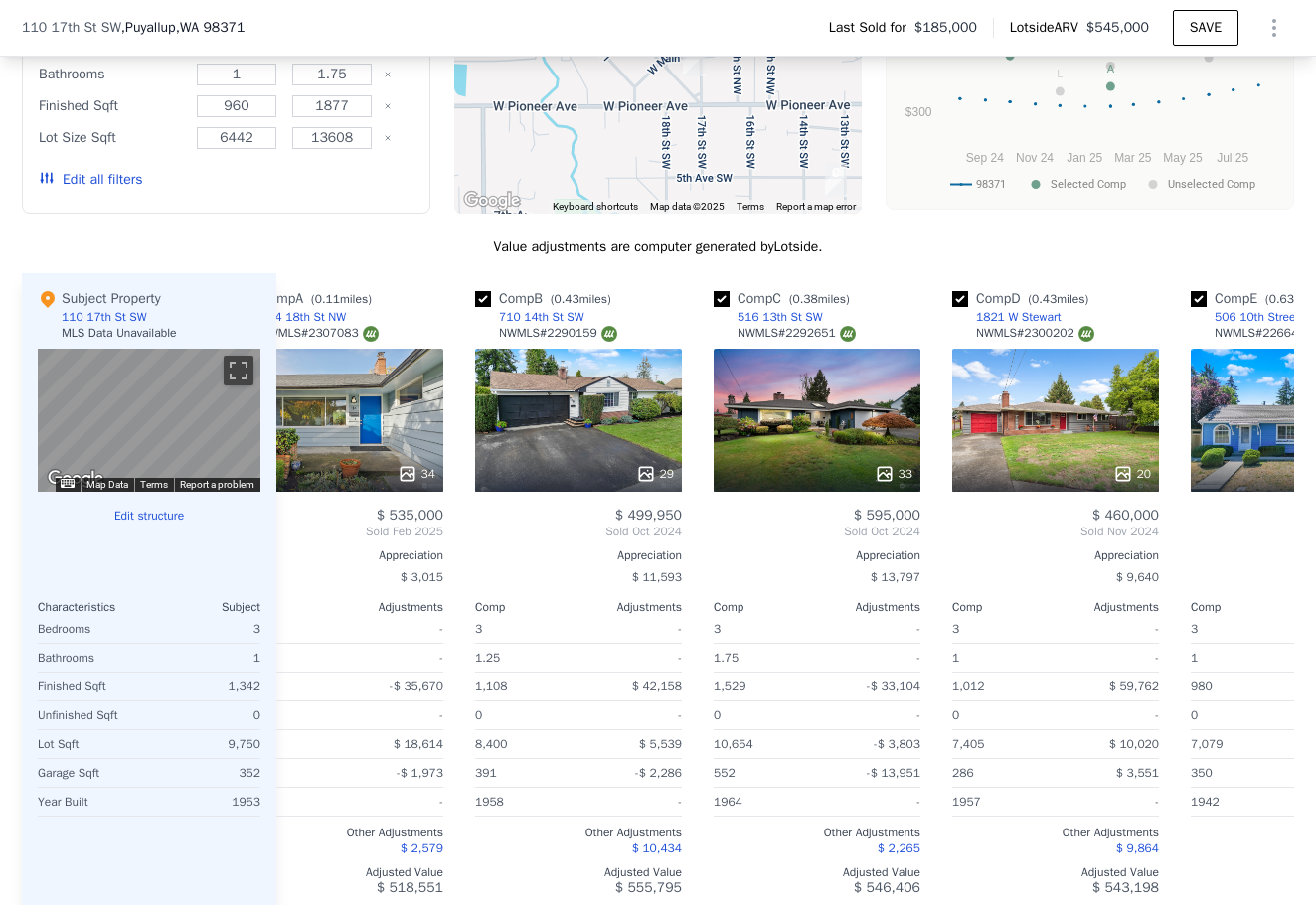 scroll, scrollTop: 0, scrollLeft: 53, axis: horizontal 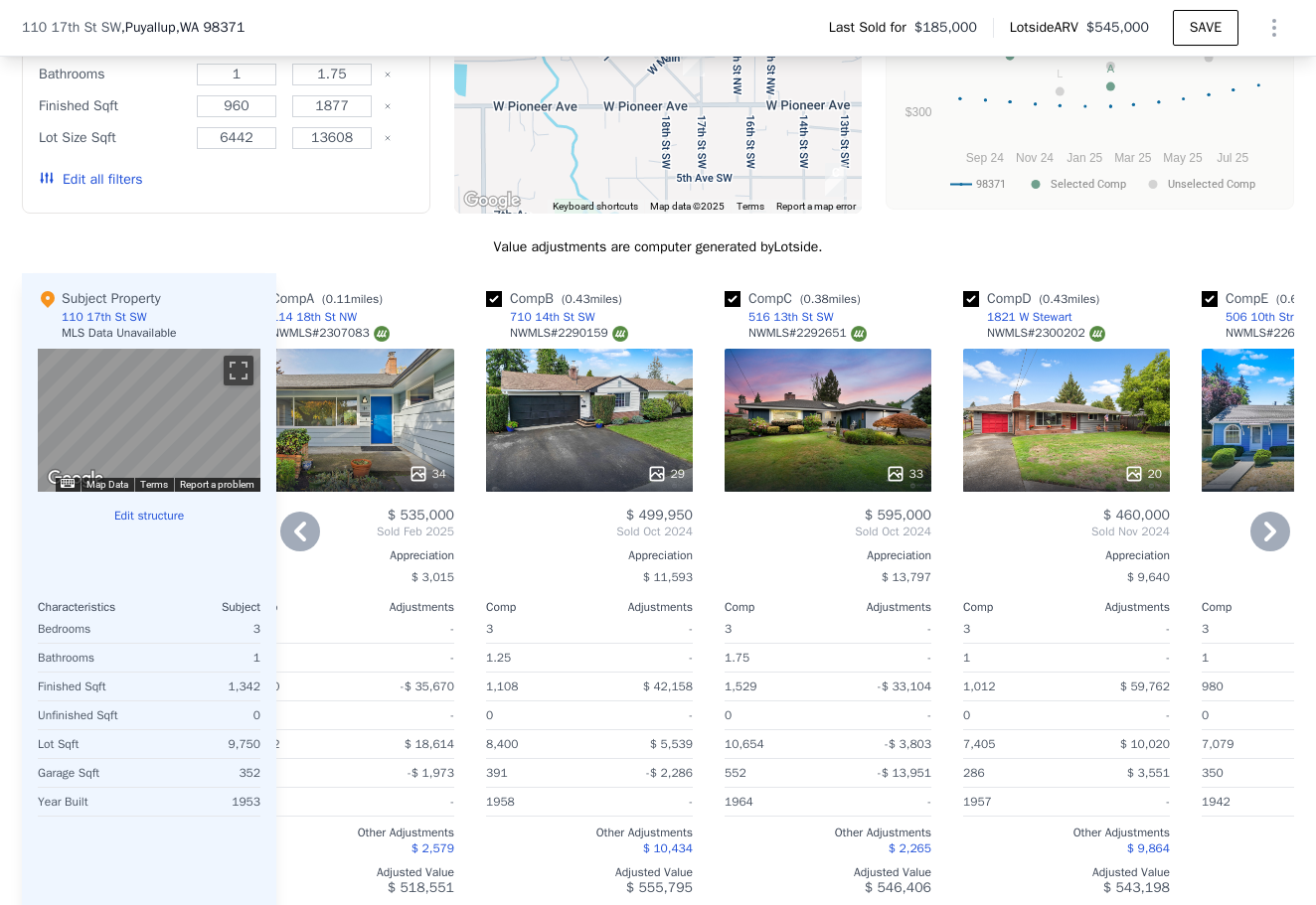 click on "29" at bounding box center [589, 420] 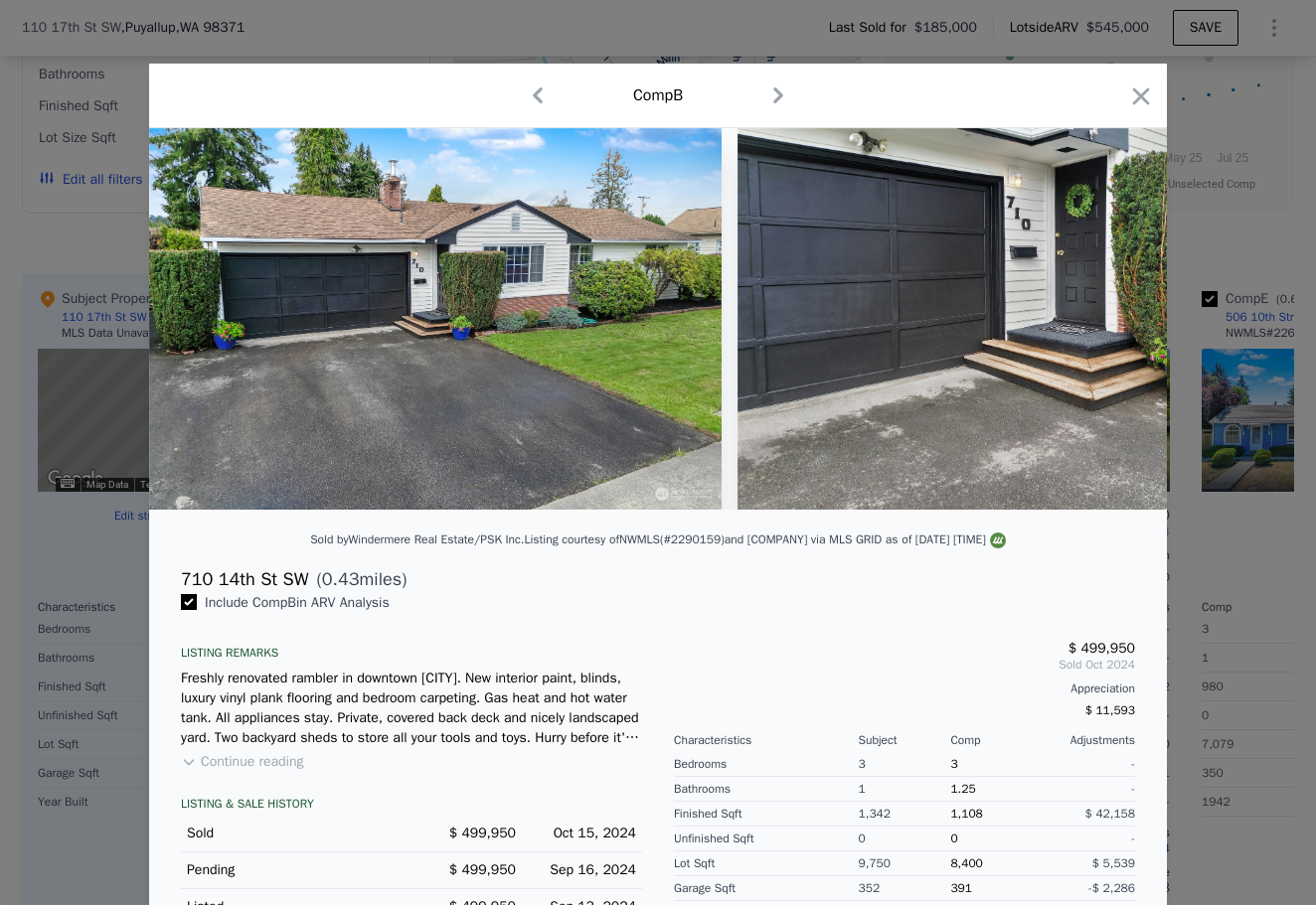 scroll, scrollTop: 0, scrollLeft: 0, axis: both 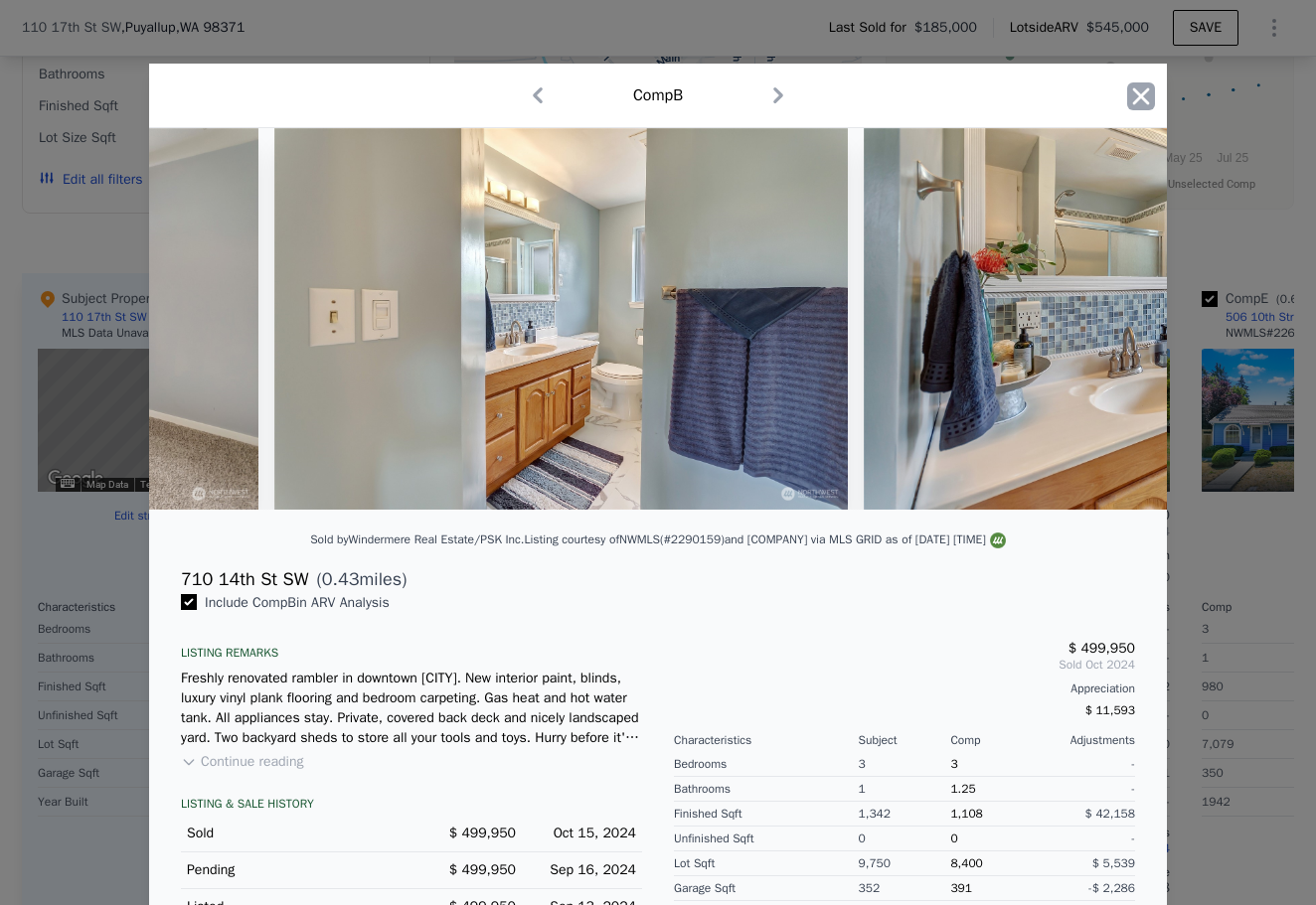 click 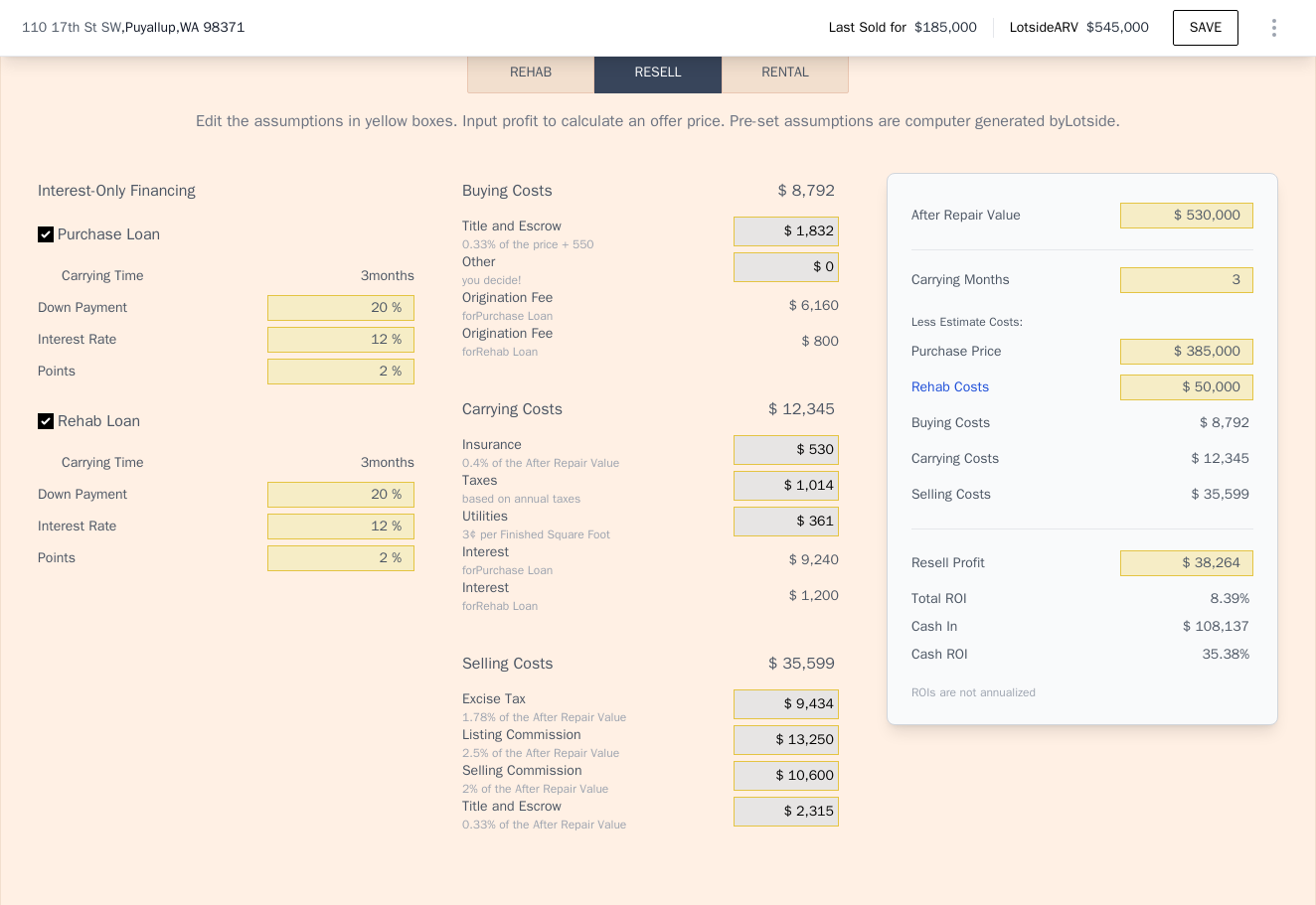 scroll, scrollTop: 2978, scrollLeft: 0, axis: vertical 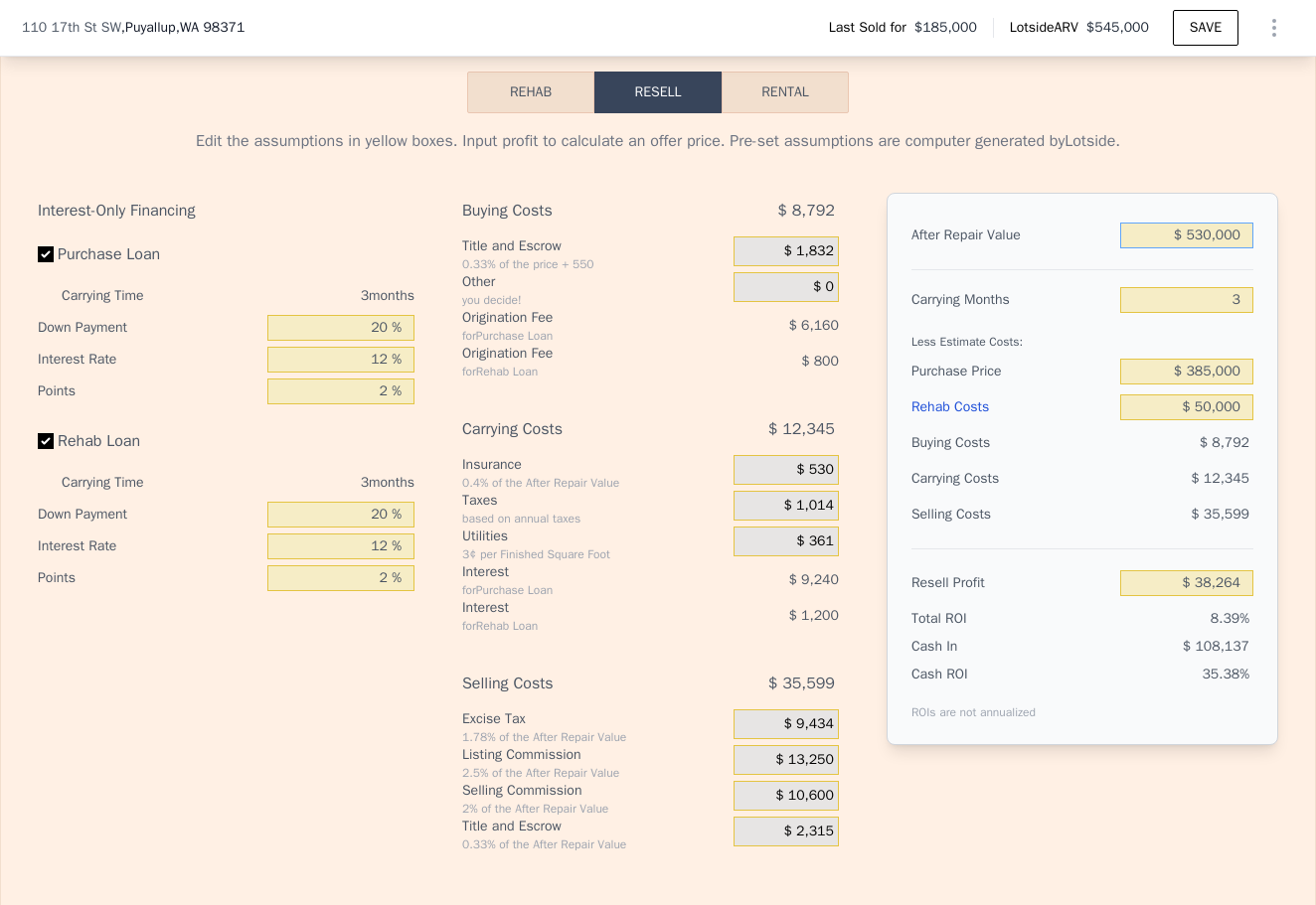 click on "$ 530,000" at bounding box center [1187, 235] 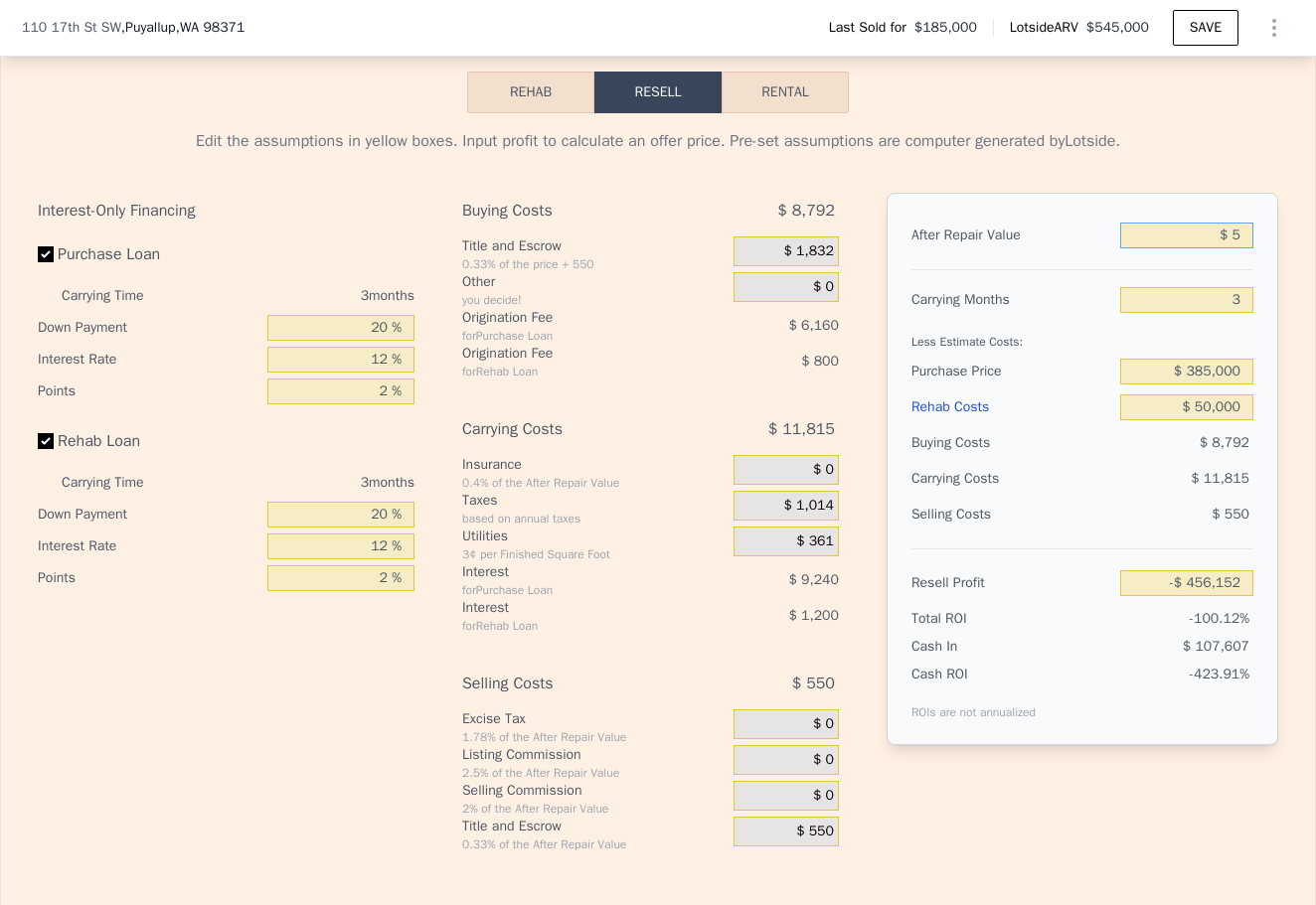 type on "$ 54" 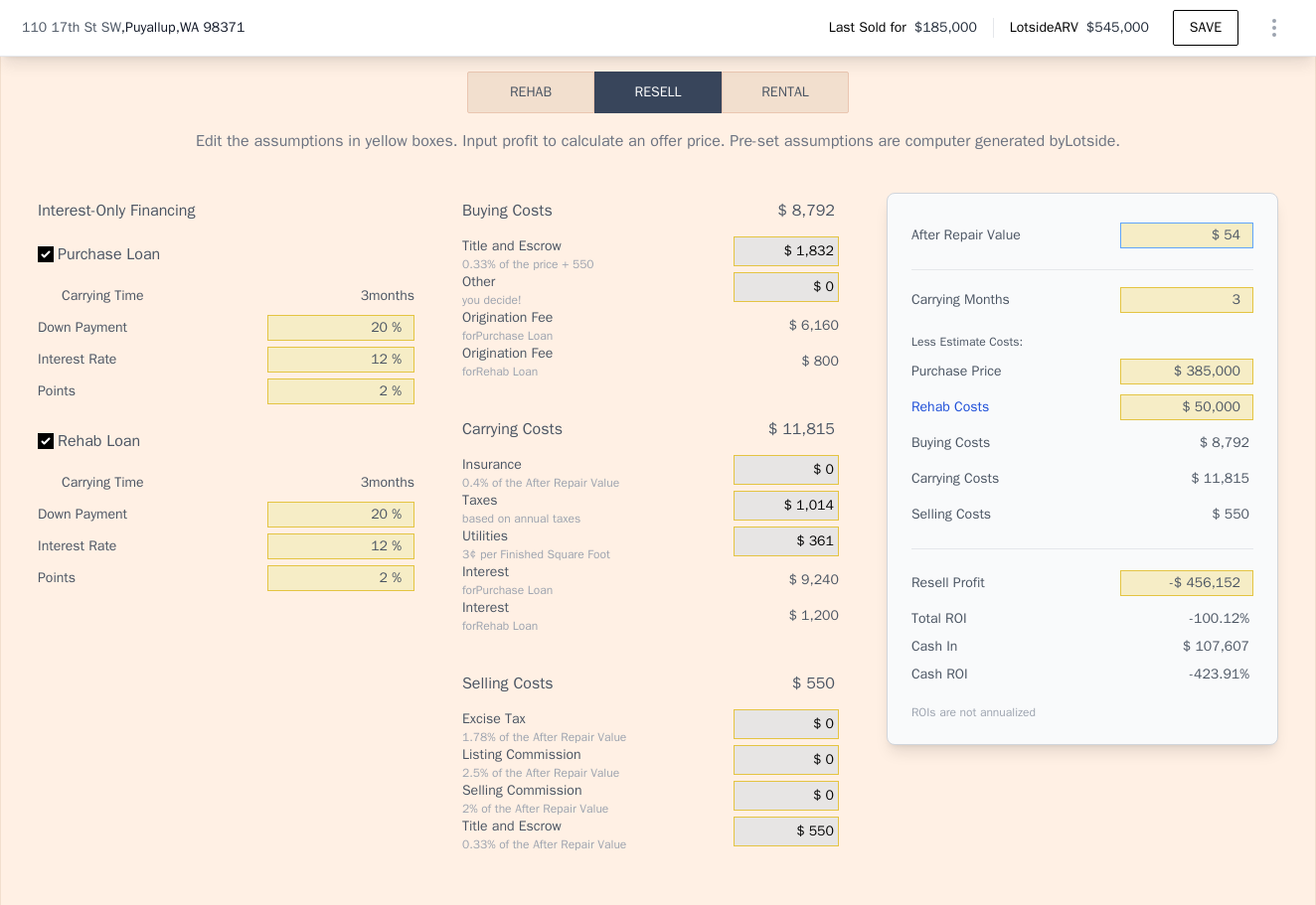 type on "-$ 456,106" 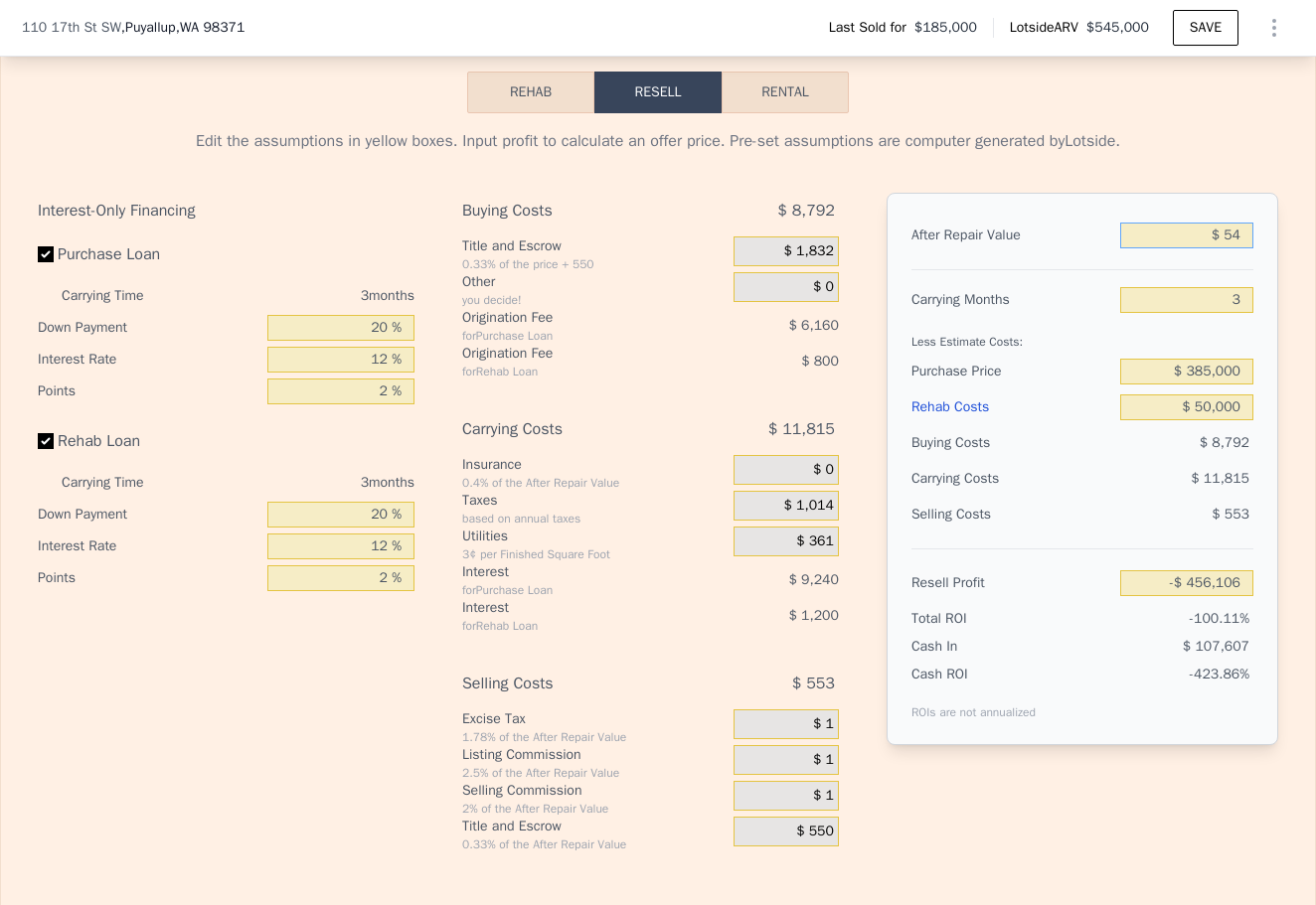 type on "$ 549" 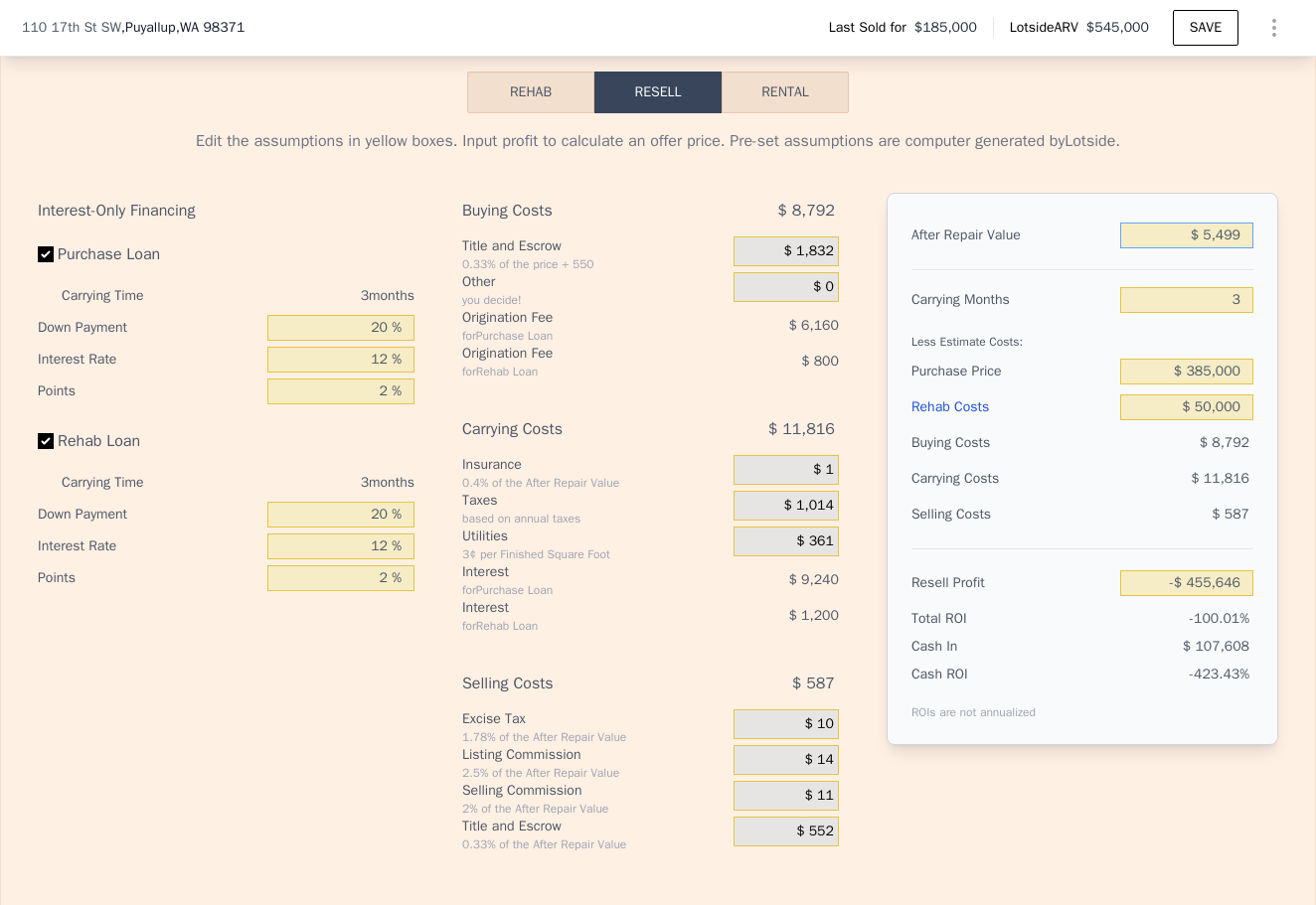 type on "$ 54,999" 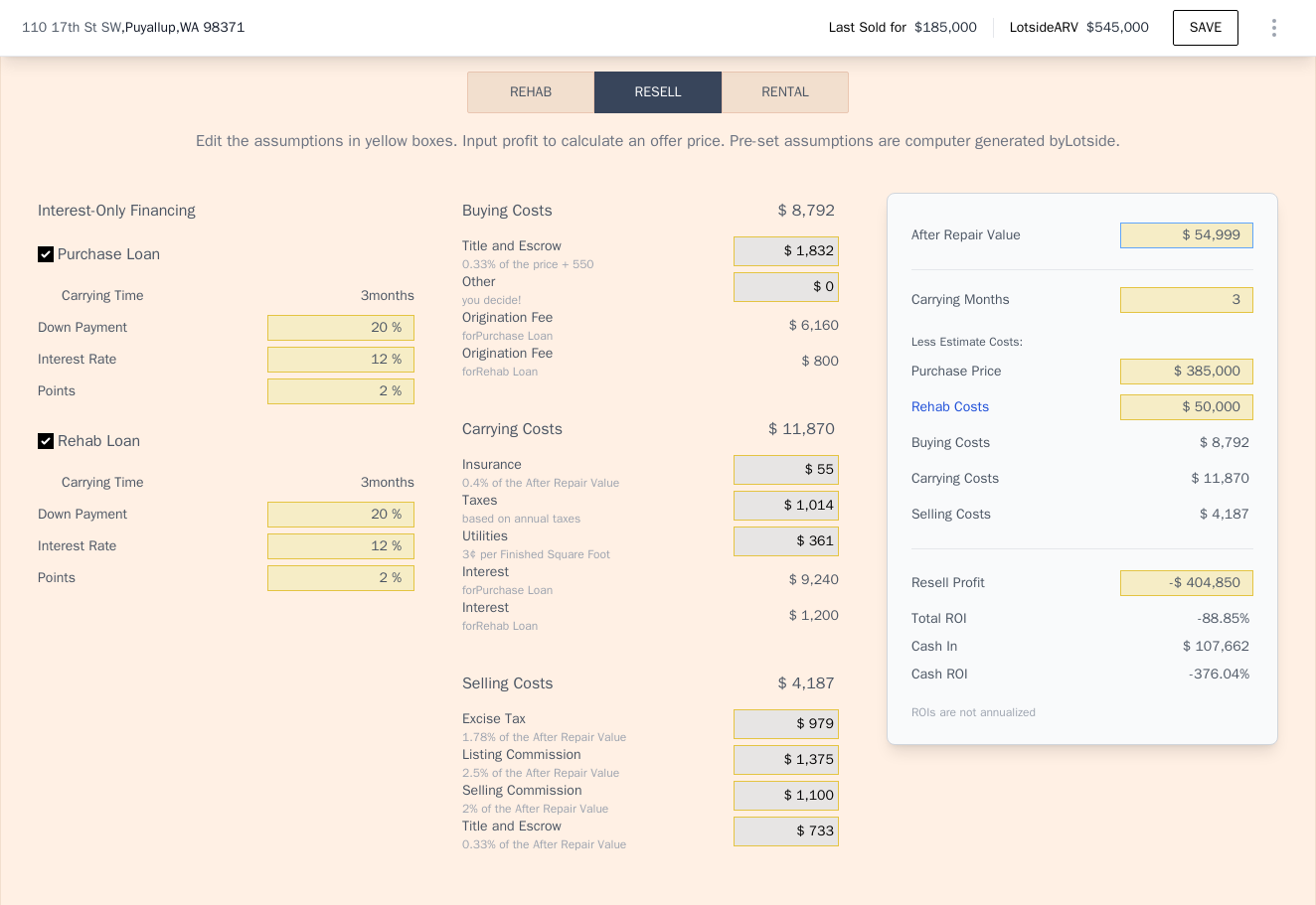 type on "$ 549,999" 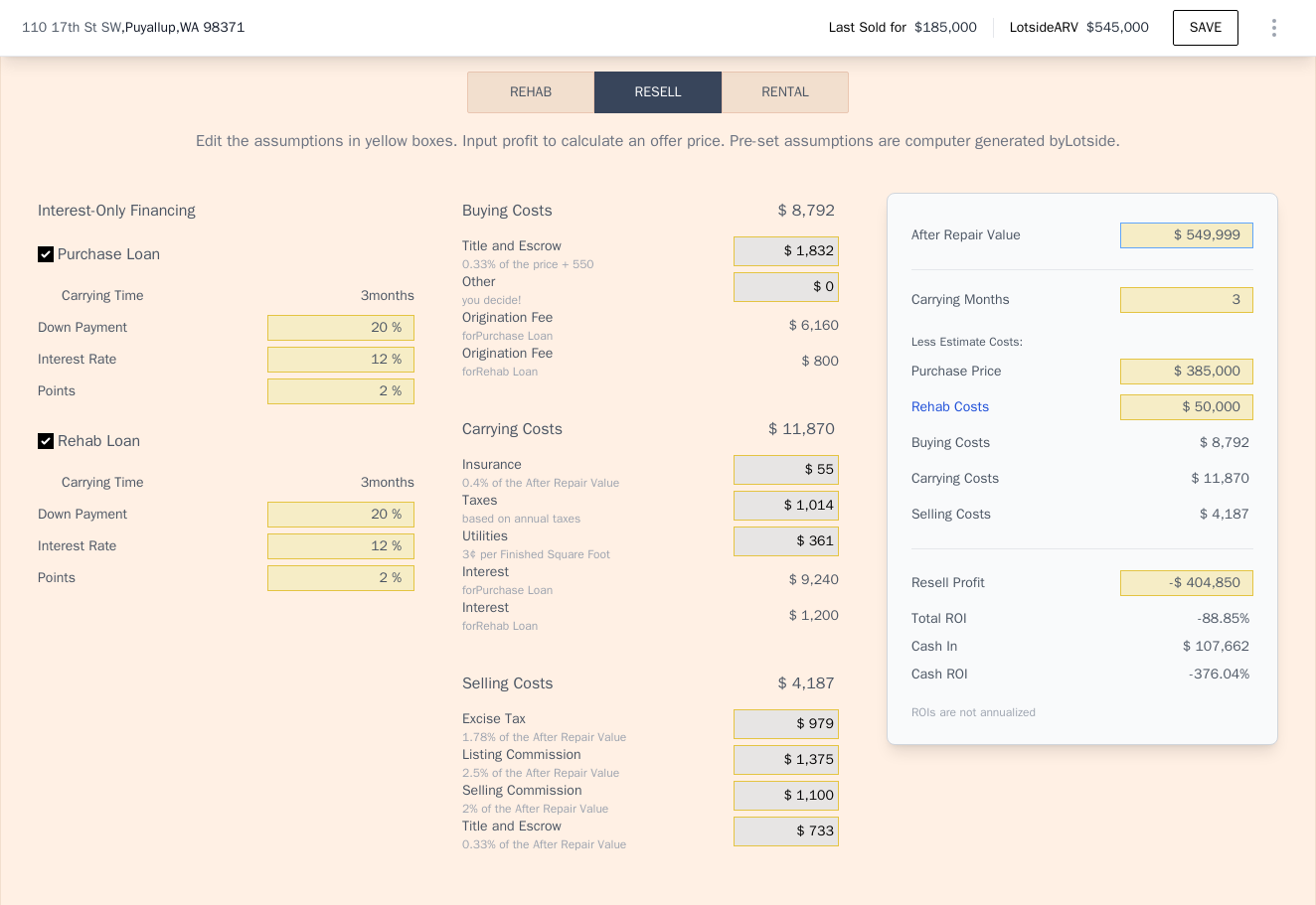 type on "$ 56,921" 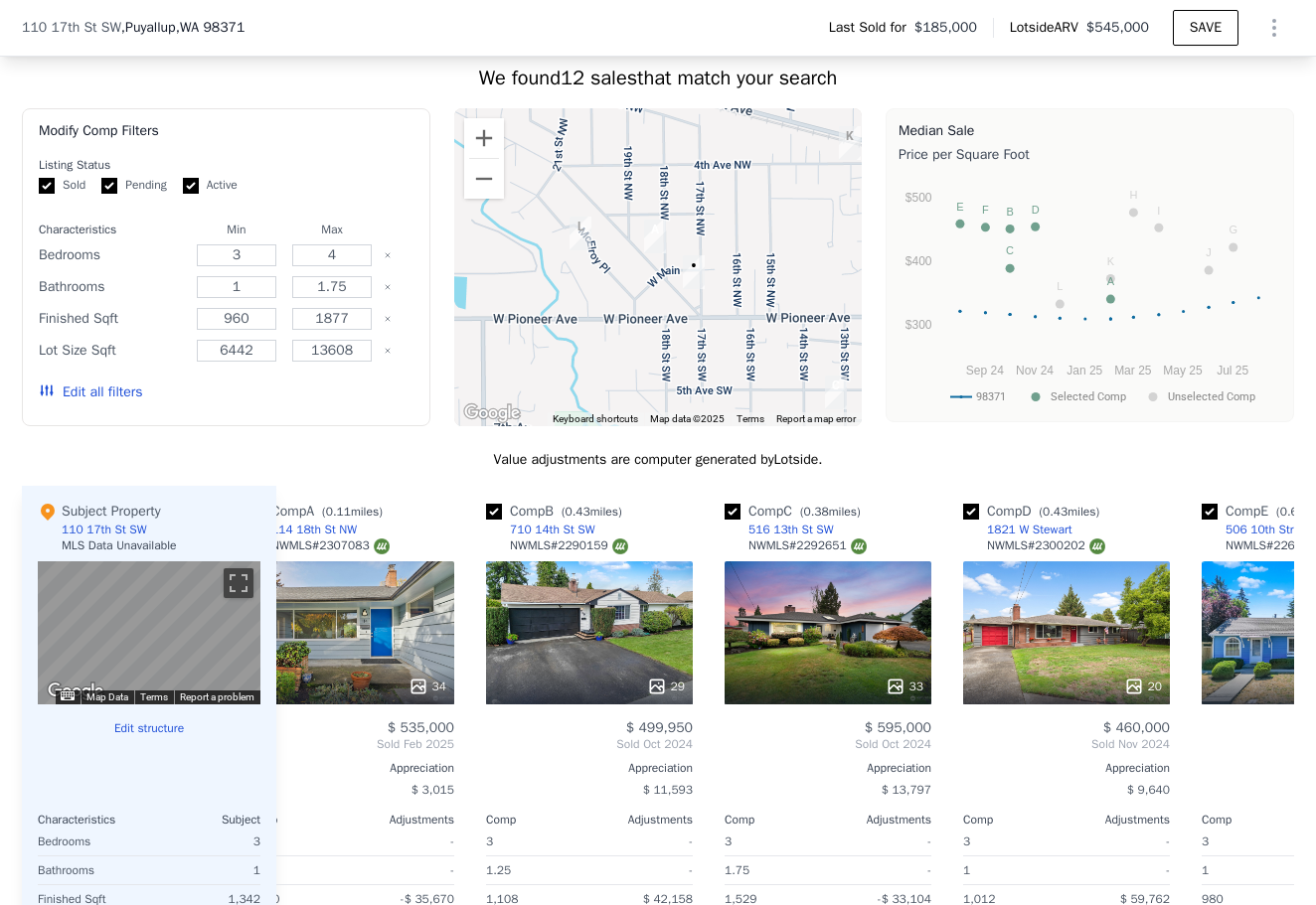 scroll, scrollTop: 1808, scrollLeft: 0, axis: vertical 